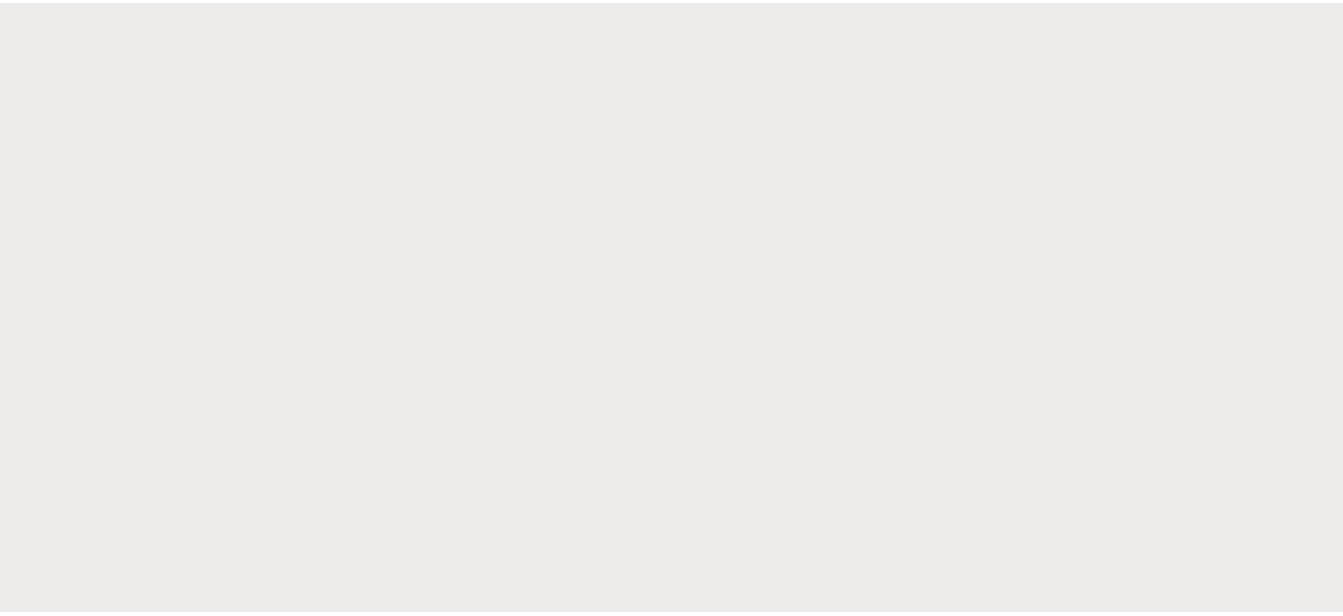 scroll, scrollTop: 0, scrollLeft: 0, axis: both 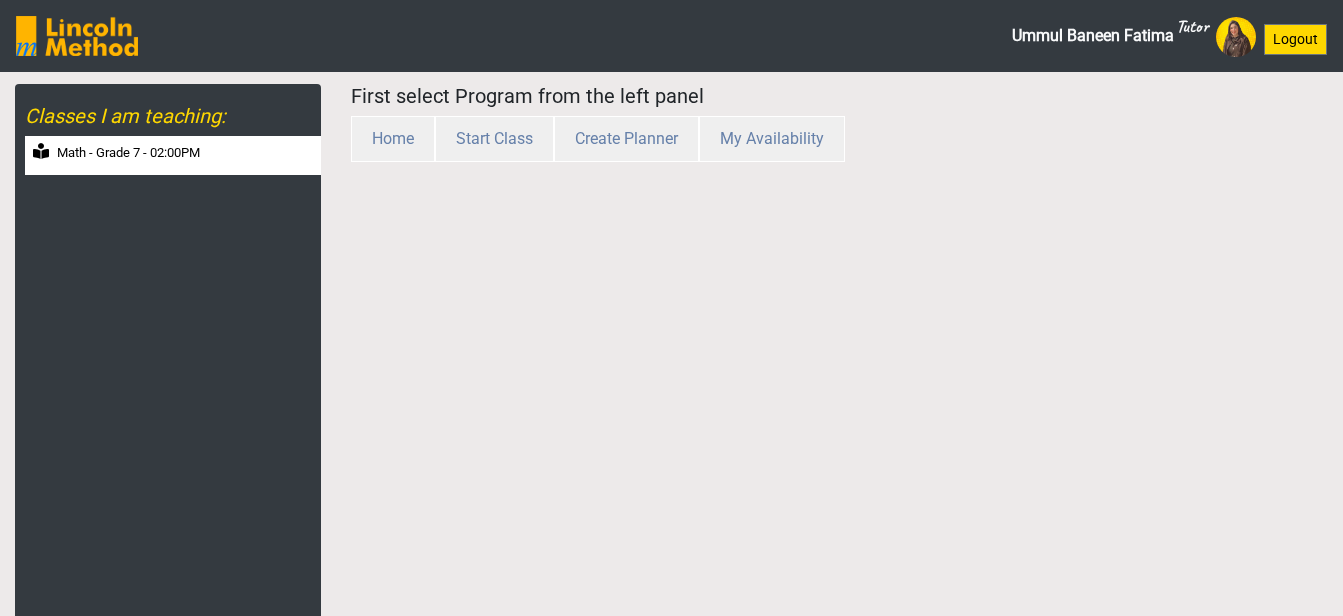 click on "Math - Grade 7 - 02:00PM" at bounding box center [173, 155] 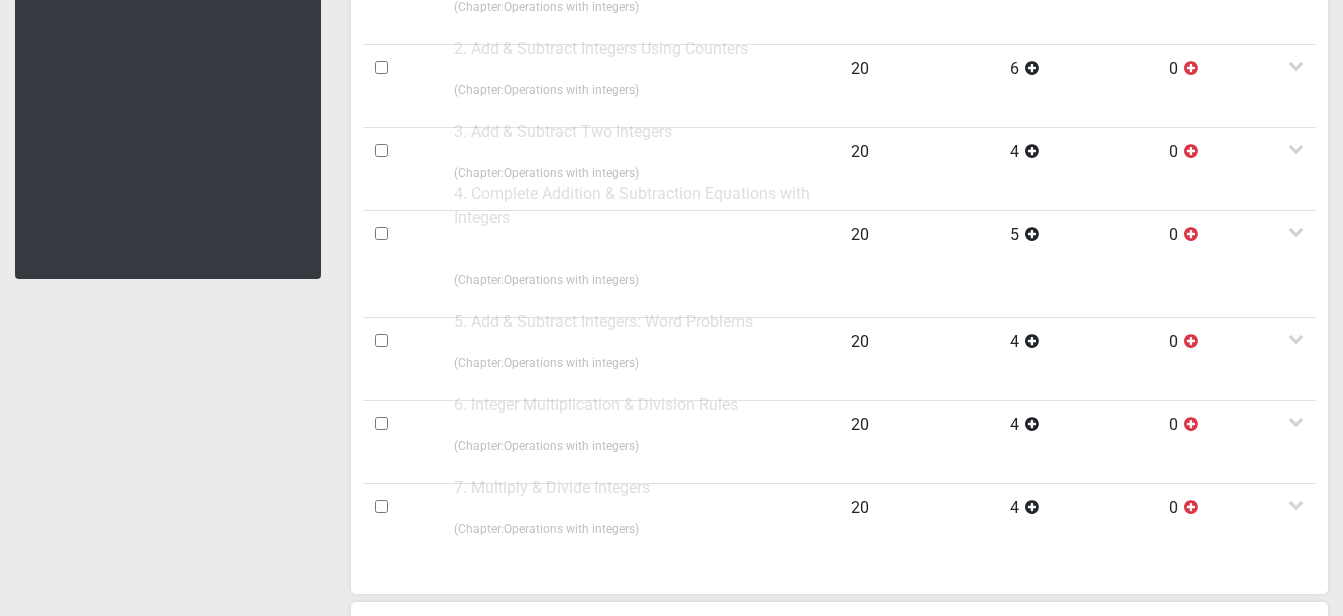 scroll, scrollTop: 73, scrollLeft: 0, axis: vertical 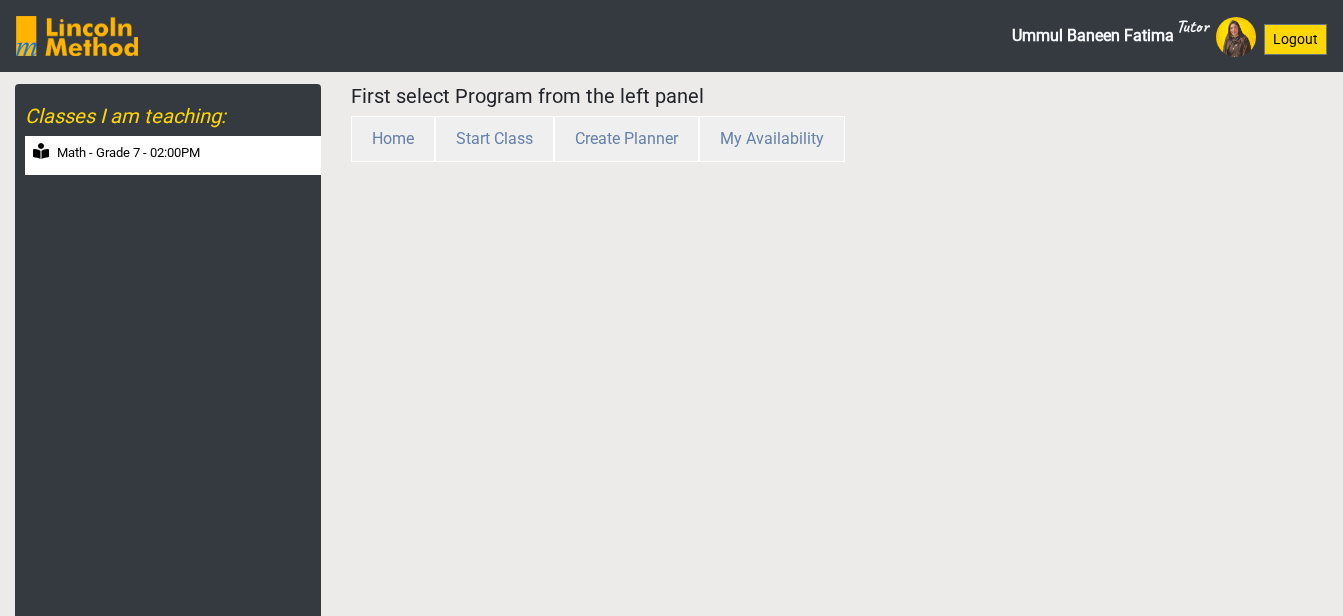 click on "Math - Grade 7 - 02:00PM" at bounding box center [128, 153] 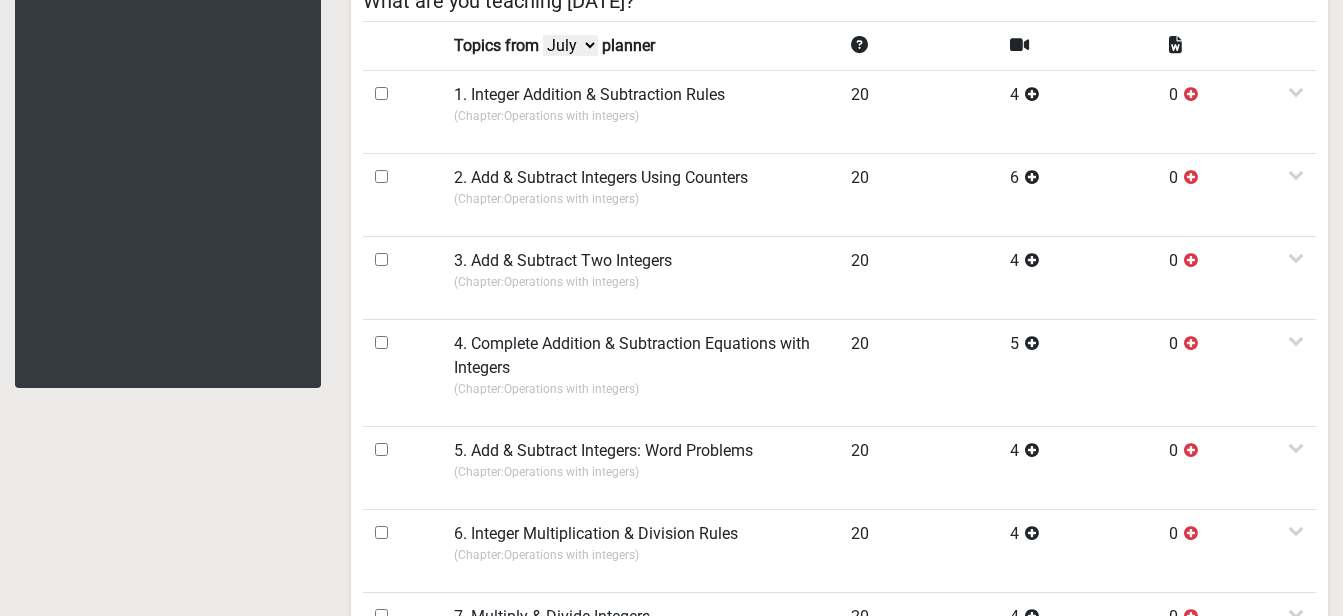scroll, scrollTop: 270, scrollLeft: 0, axis: vertical 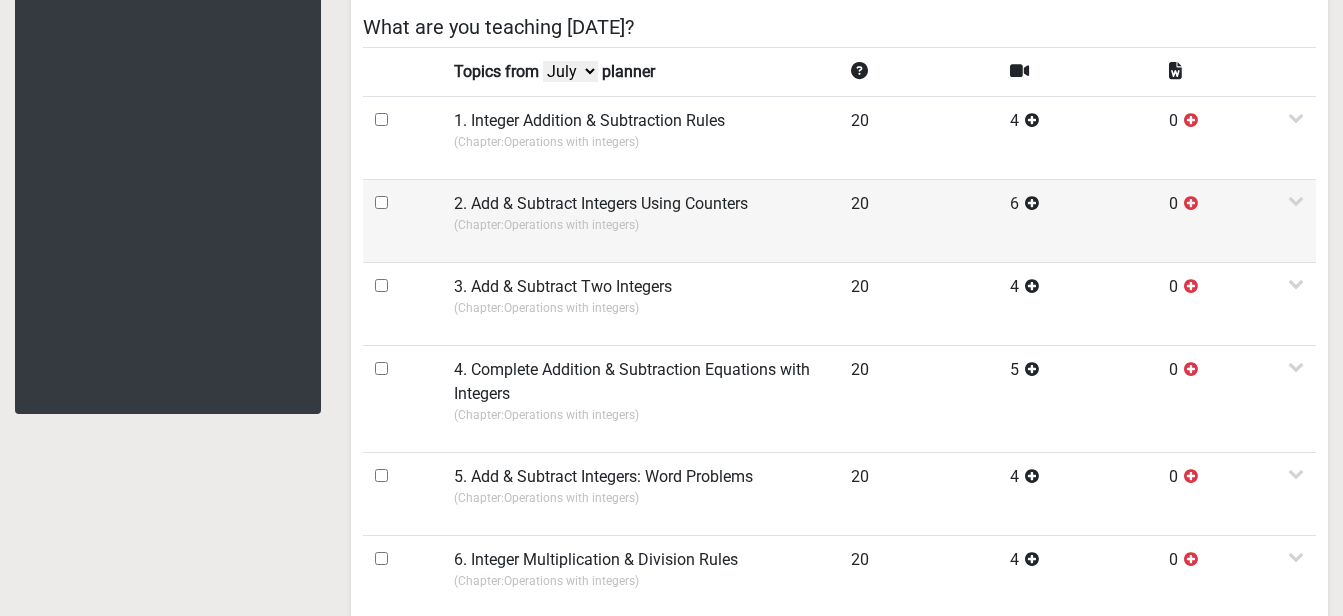 click at bounding box center [381, 202] 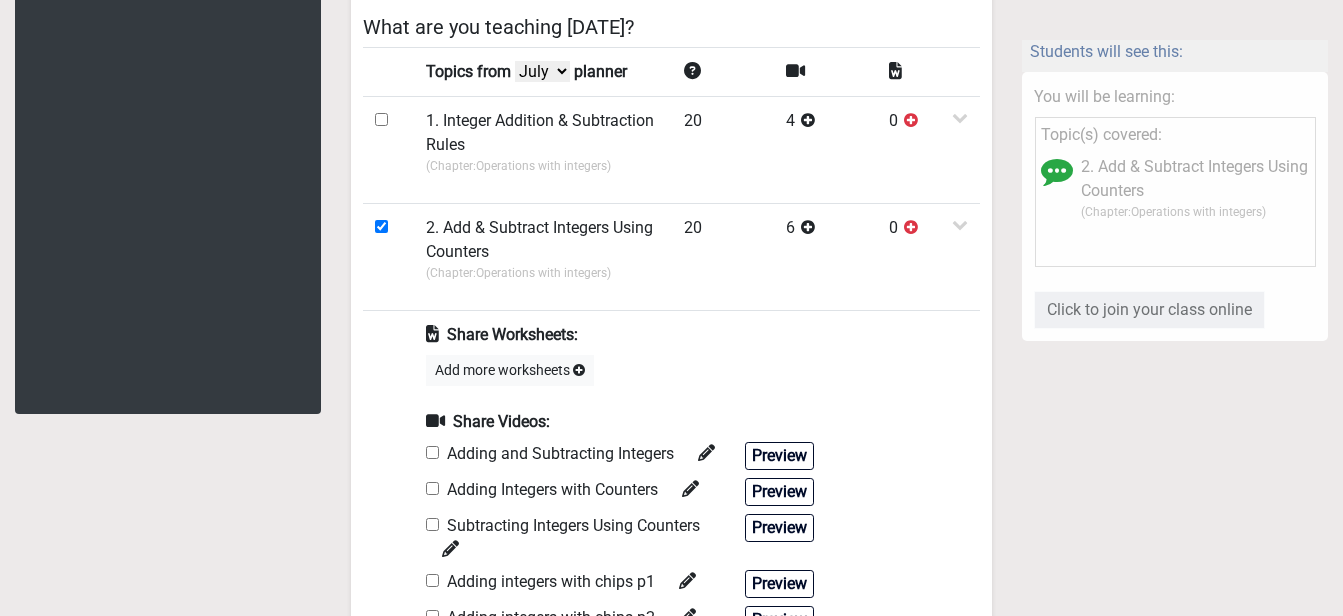 click at bounding box center [432, 452] 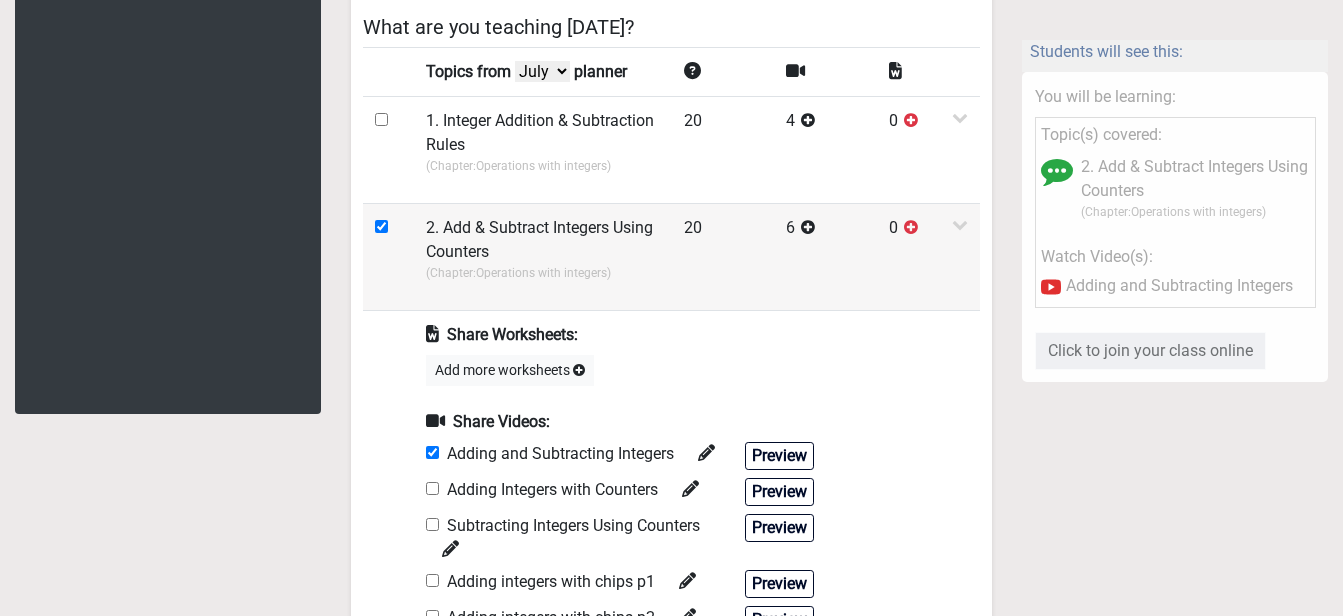 click at bounding box center [381, 226] 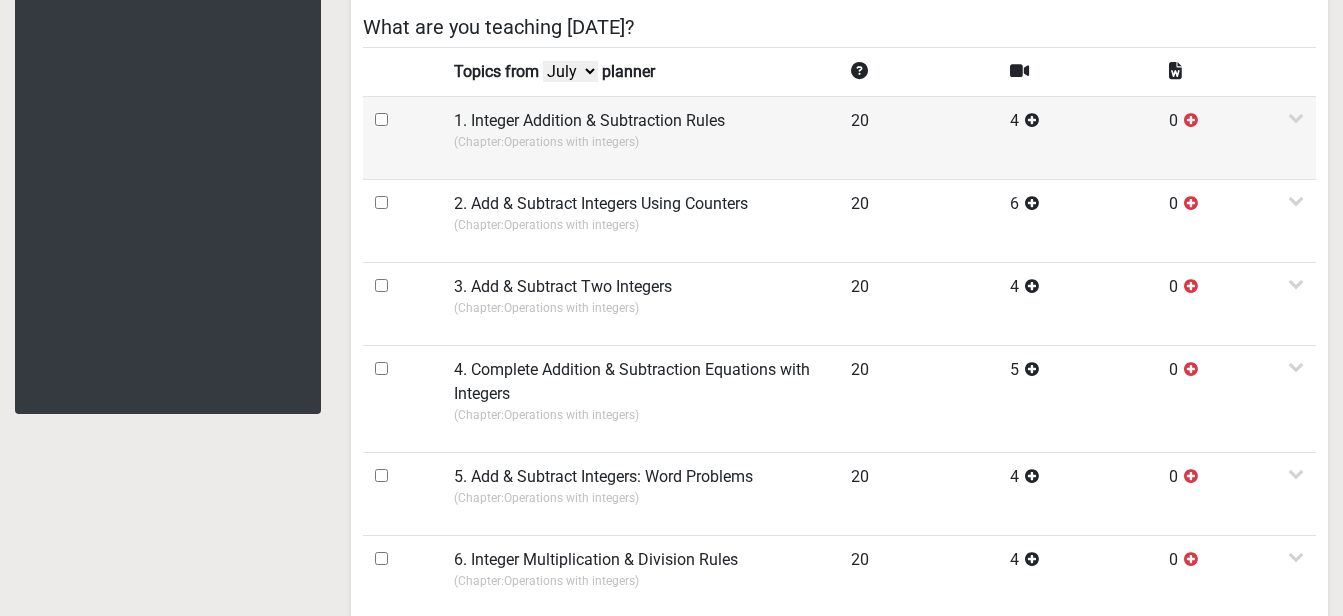click at bounding box center [381, 119] 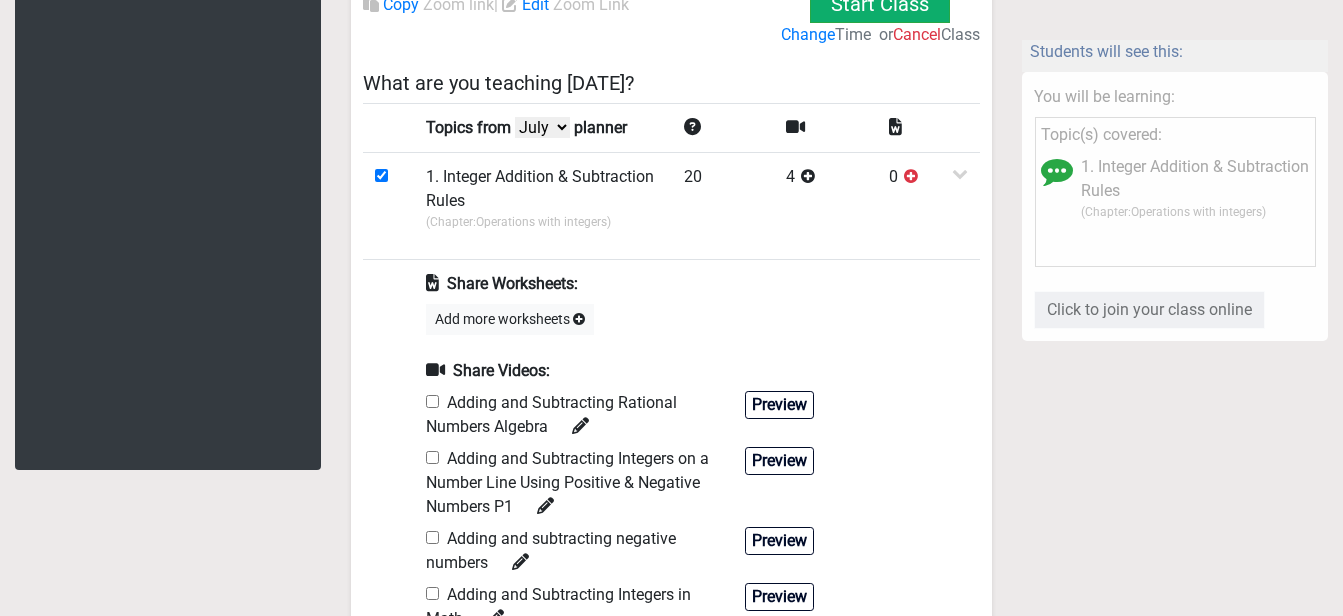 scroll, scrollTop: 209, scrollLeft: 0, axis: vertical 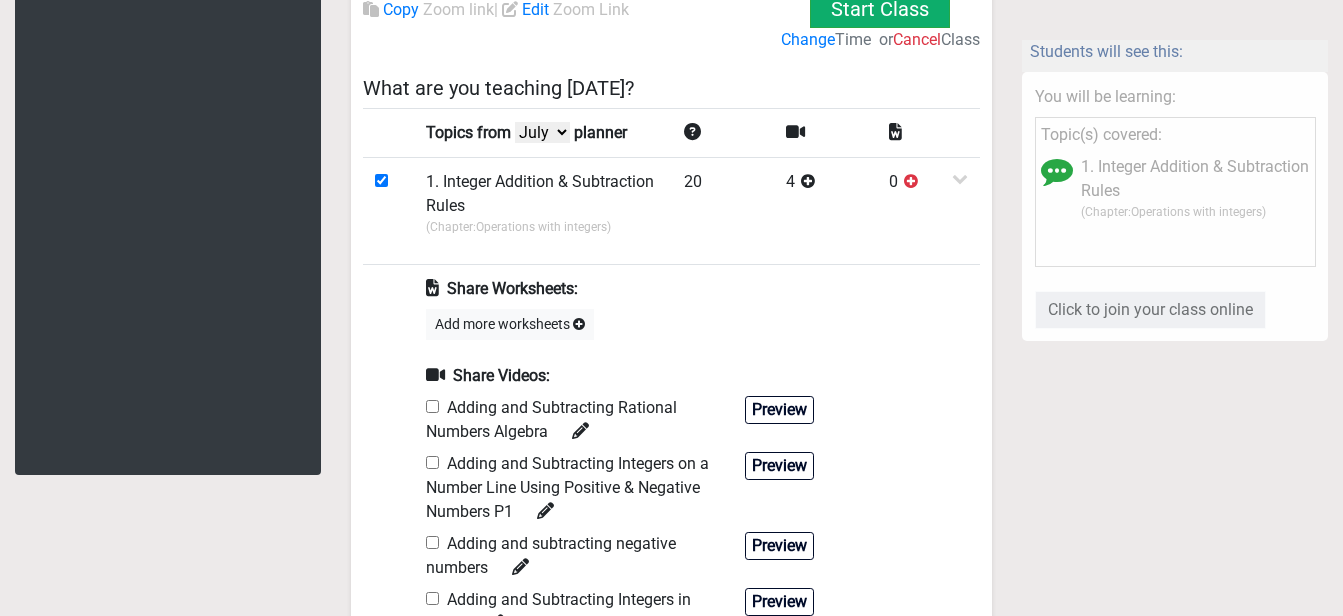 click on "July June May April" at bounding box center [542, 132] 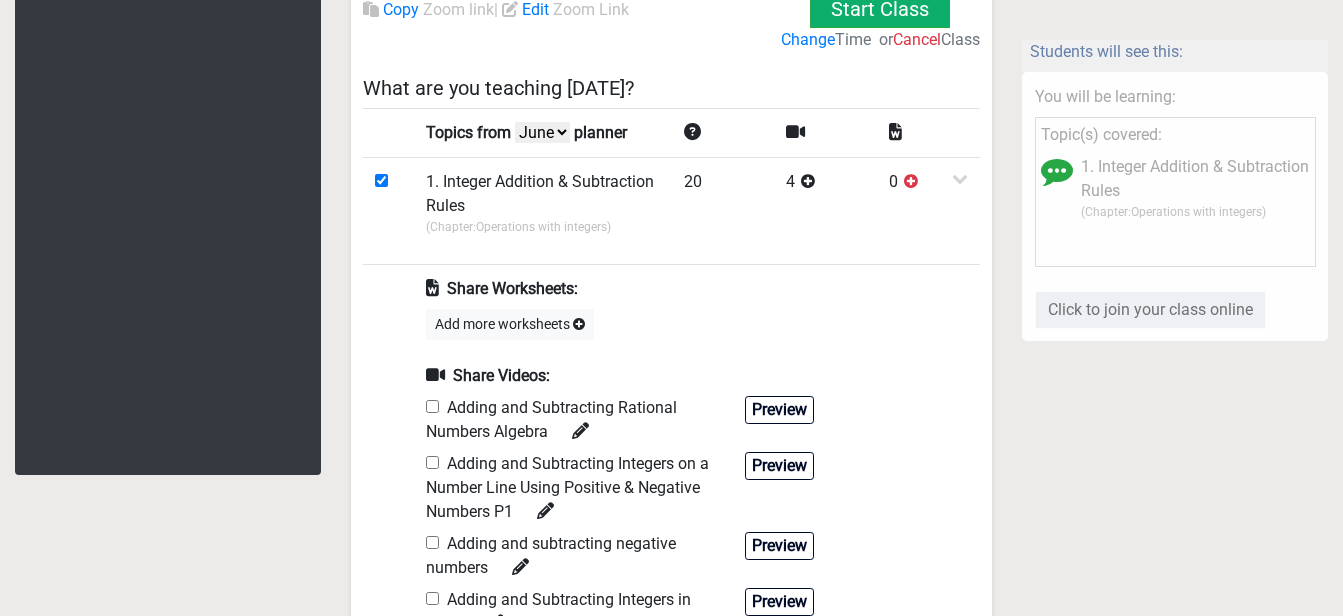 click on "July June May April" at bounding box center [542, 132] 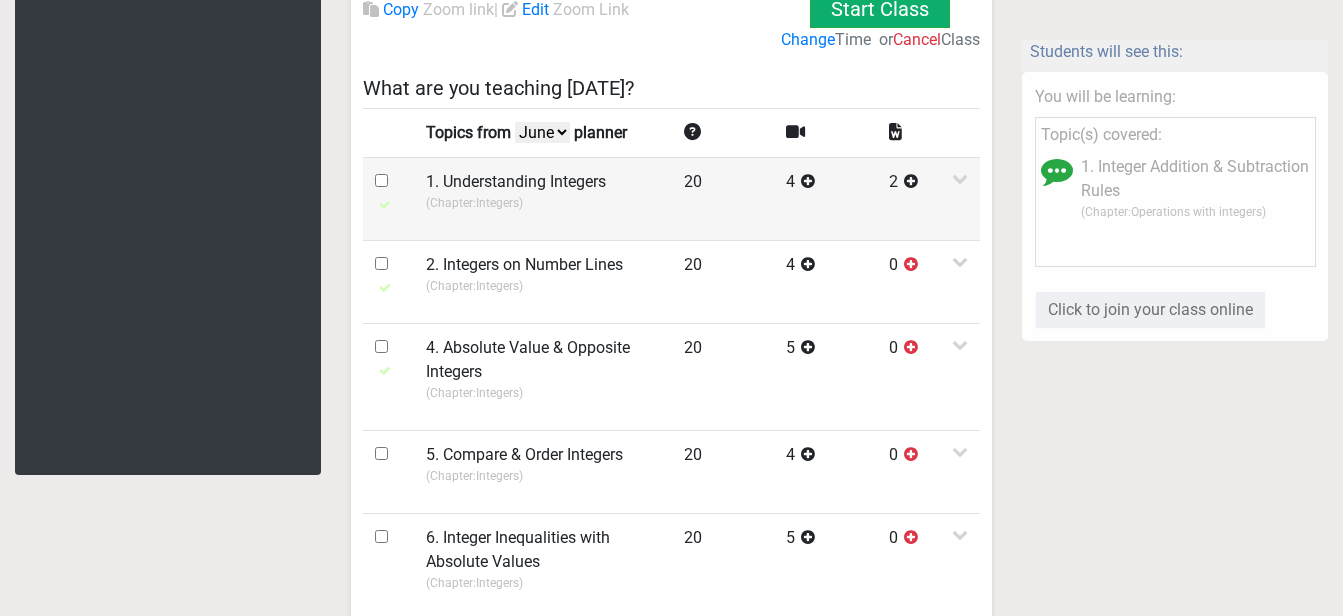 click at bounding box center [381, 180] 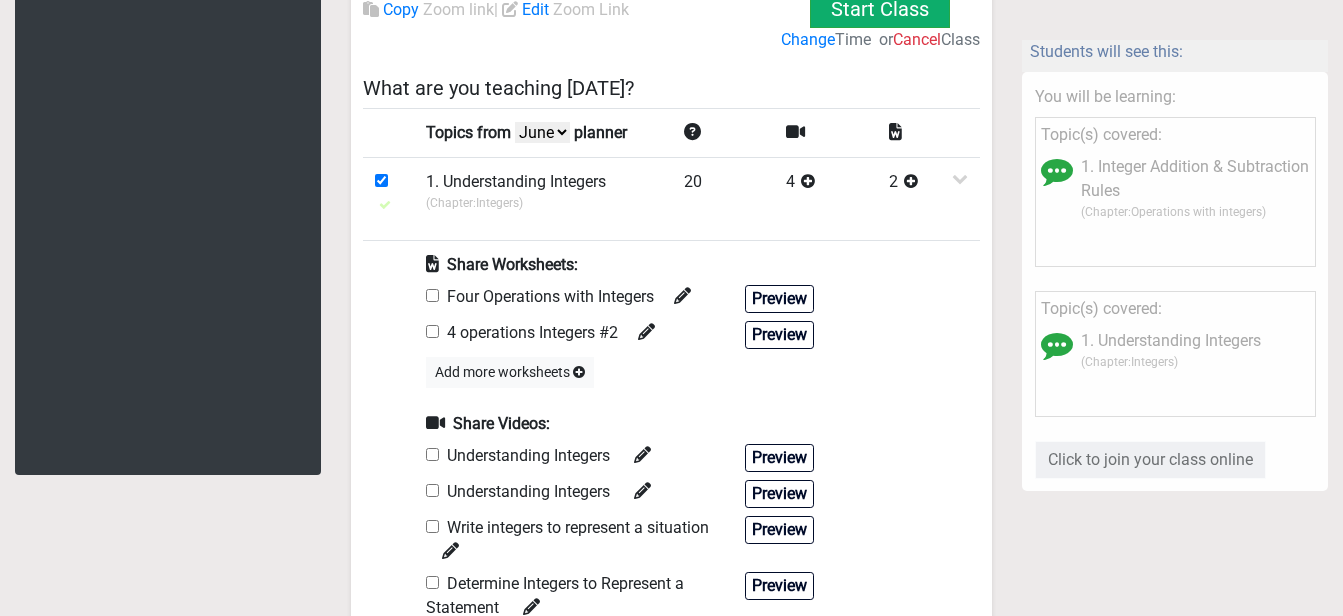 click at bounding box center (432, 295) 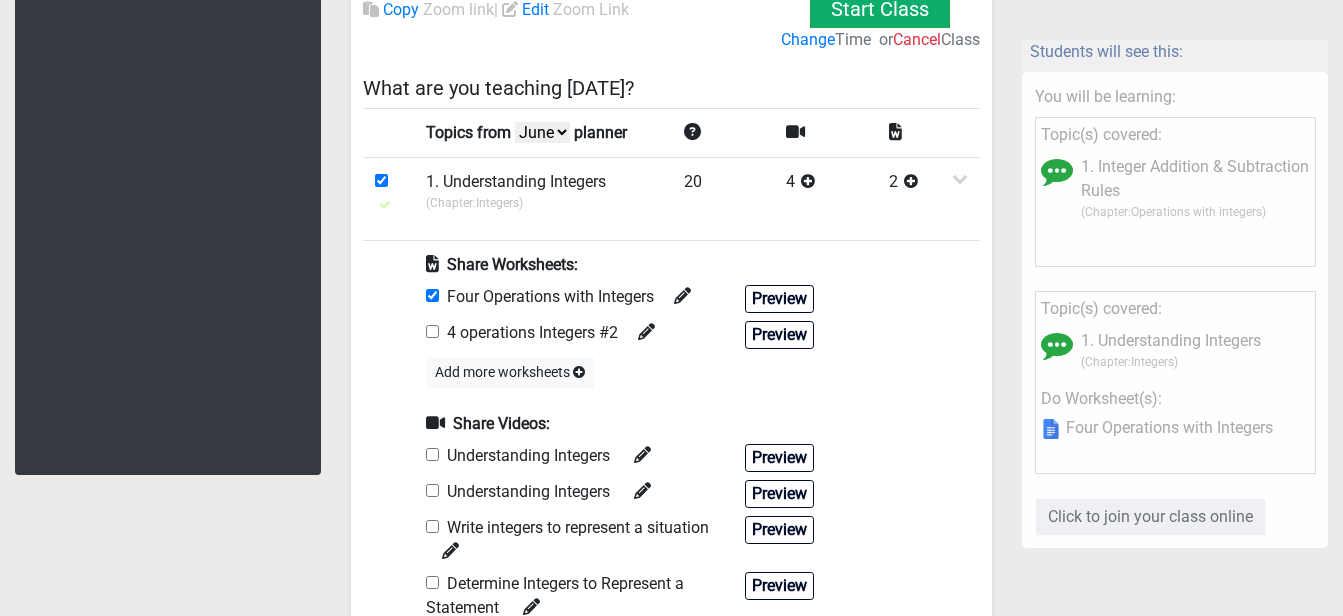 click at bounding box center [432, 454] 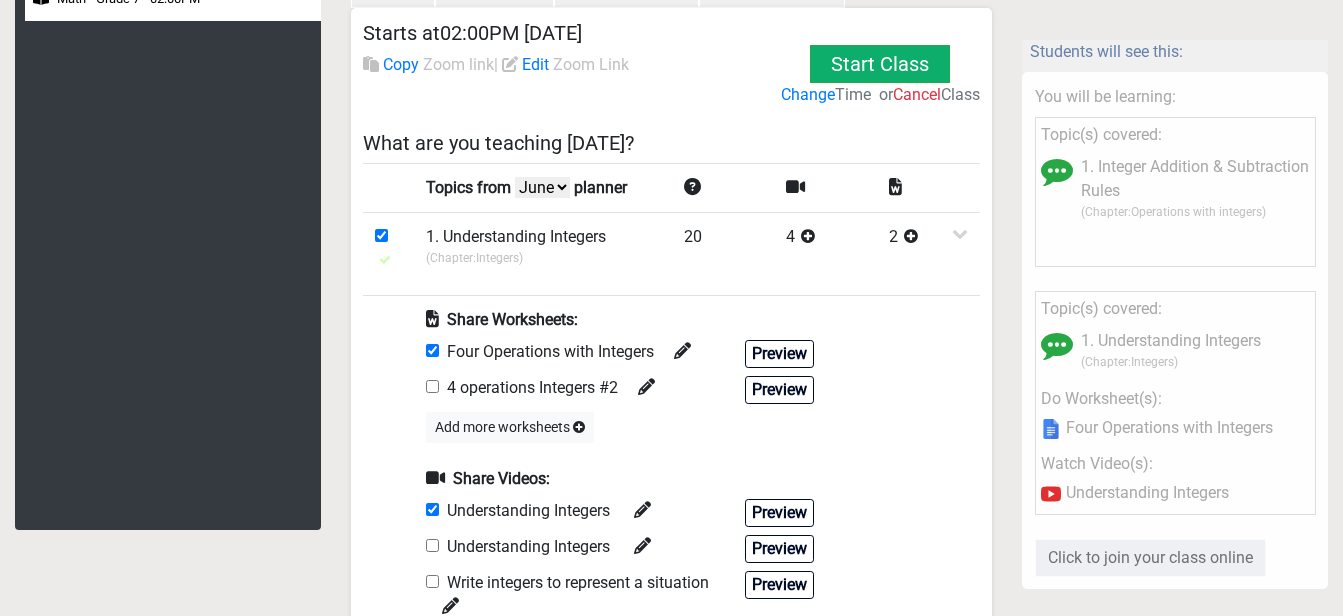 scroll, scrollTop: 141, scrollLeft: 0, axis: vertical 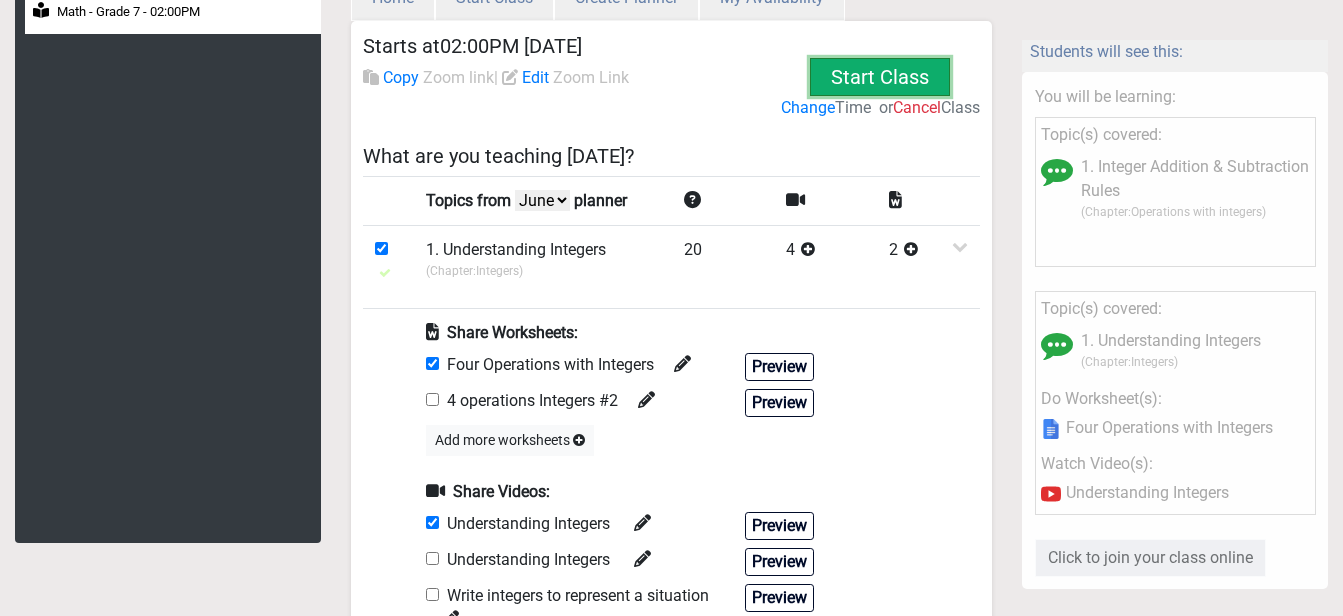 click on "Start Class" at bounding box center [880, 77] 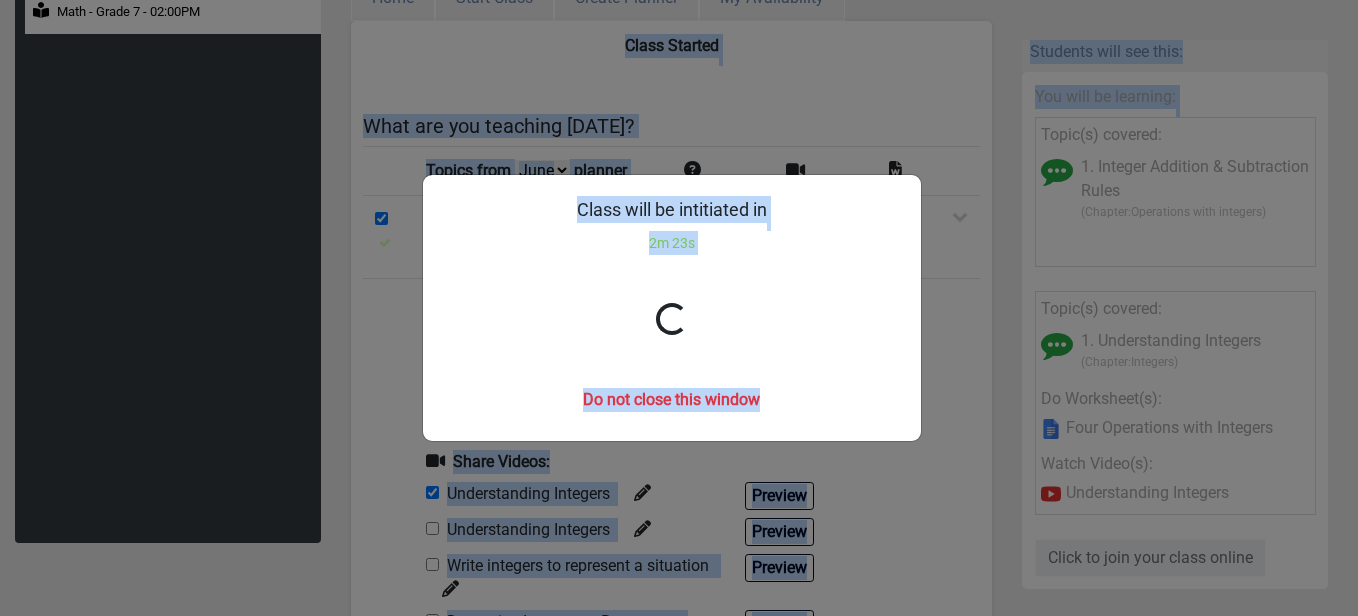 drag, startPoint x: 1360, startPoint y: 173, endPoint x: 1361, endPoint y: 271, distance: 98.005104 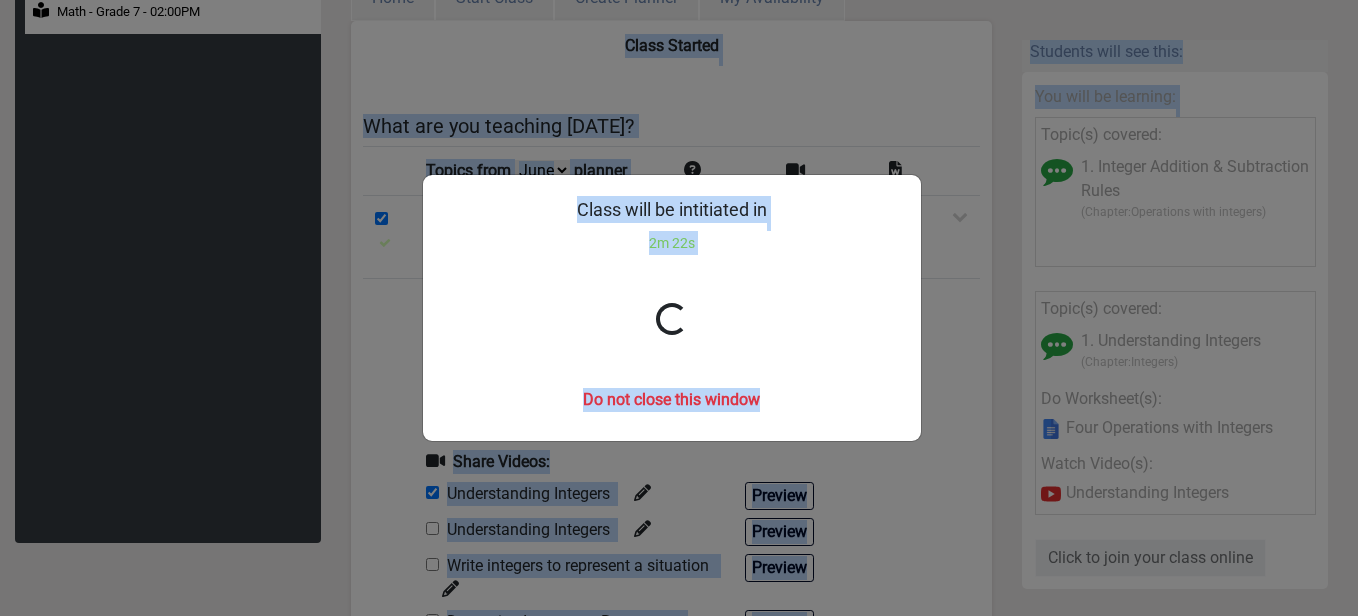 drag, startPoint x: 1361, startPoint y: 271, endPoint x: 1340, endPoint y: 344, distance: 75.96052 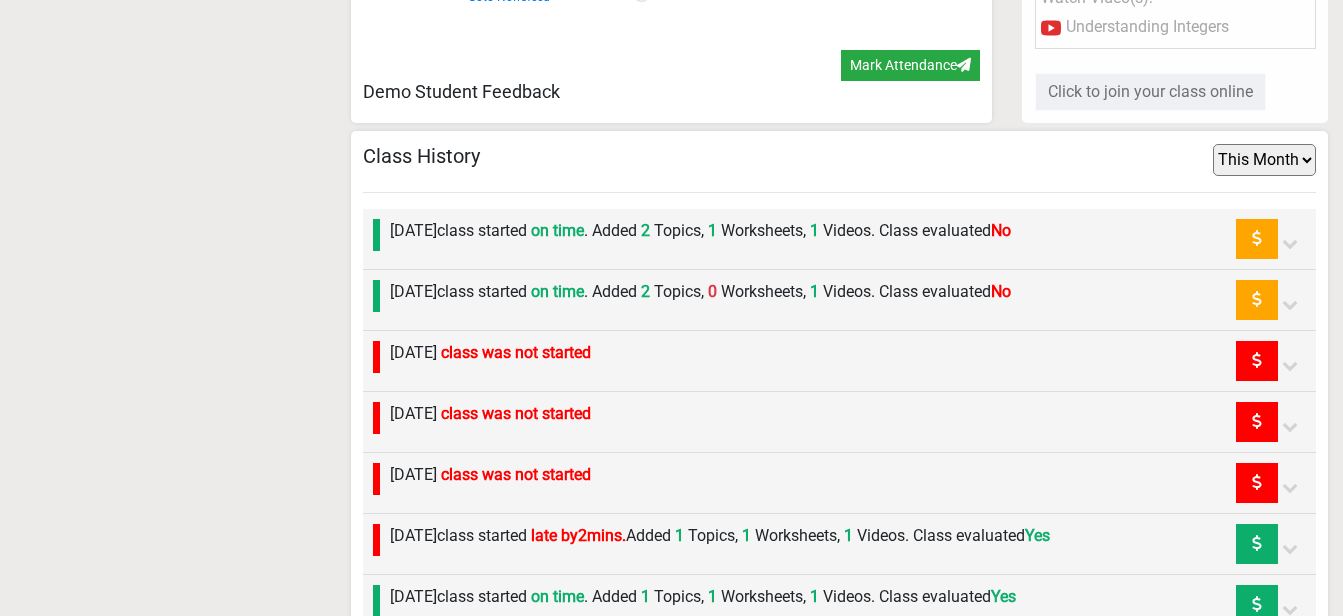 scroll, scrollTop: 1552, scrollLeft: 0, axis: vertical 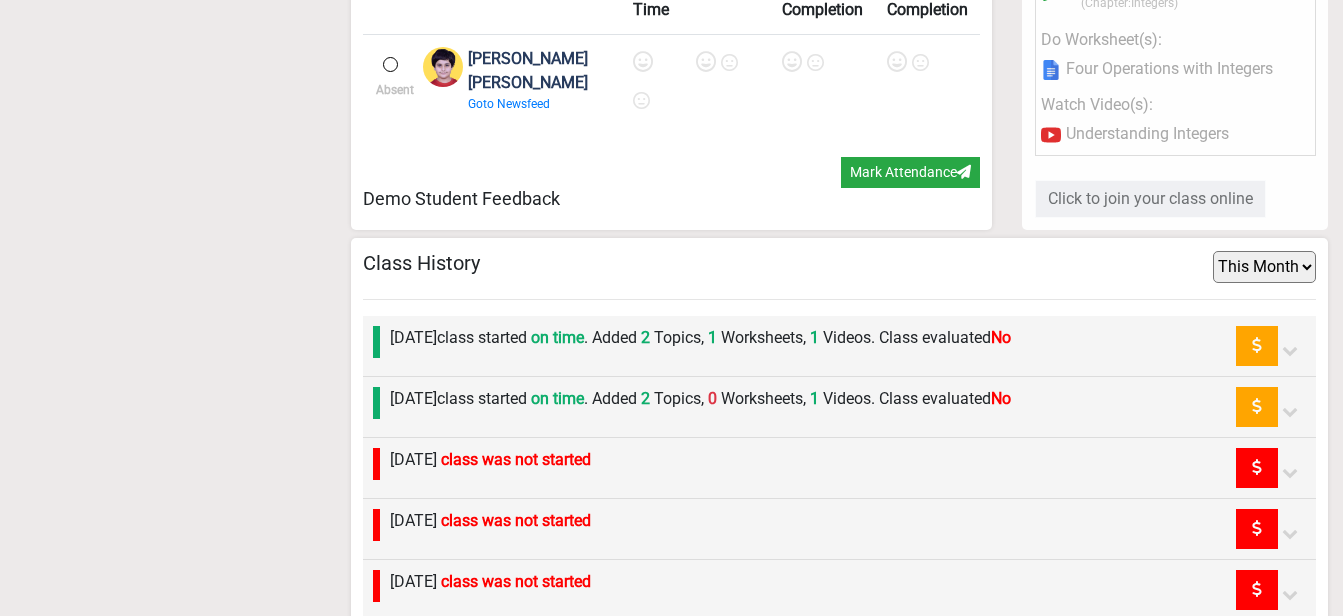 click at bounding box center [1292, 346] 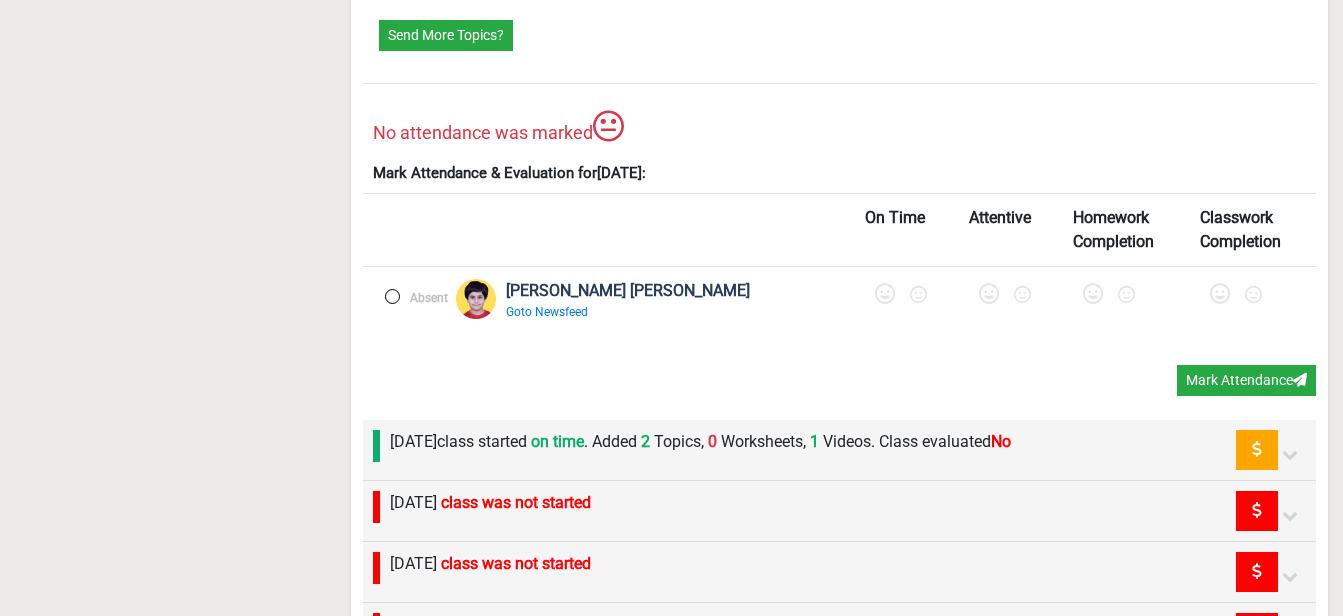 scroll, scrollTop: 2131, scrollLeft: 0, axis: vertical 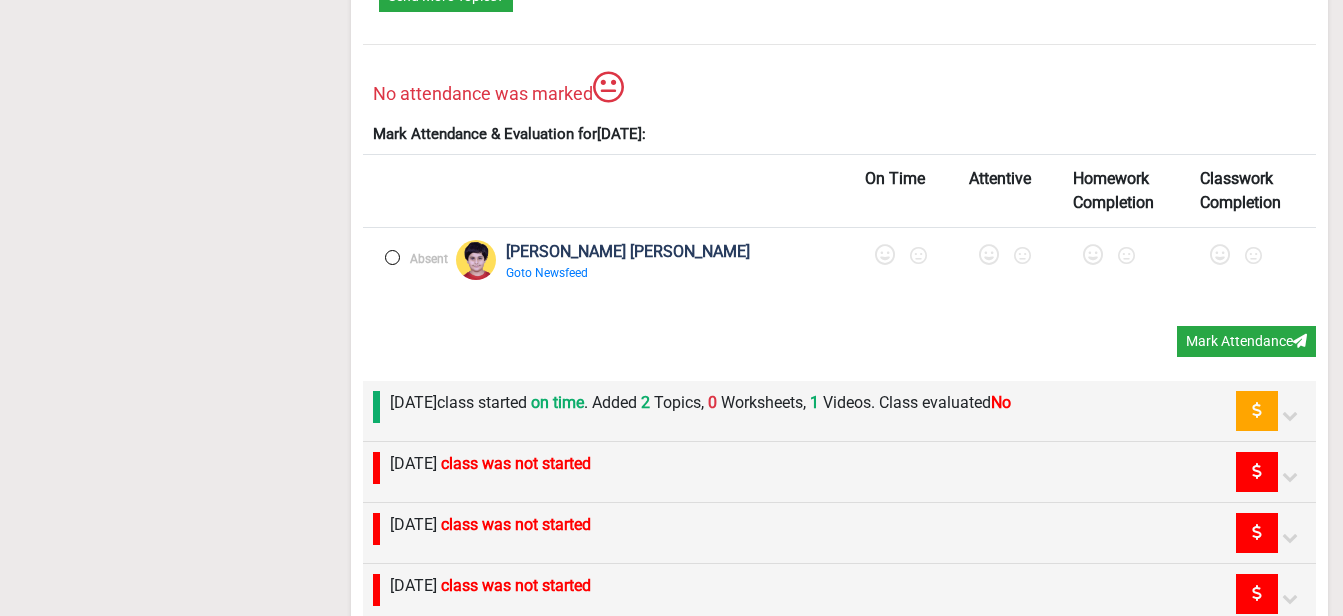 click at bounding box center (392, 257) 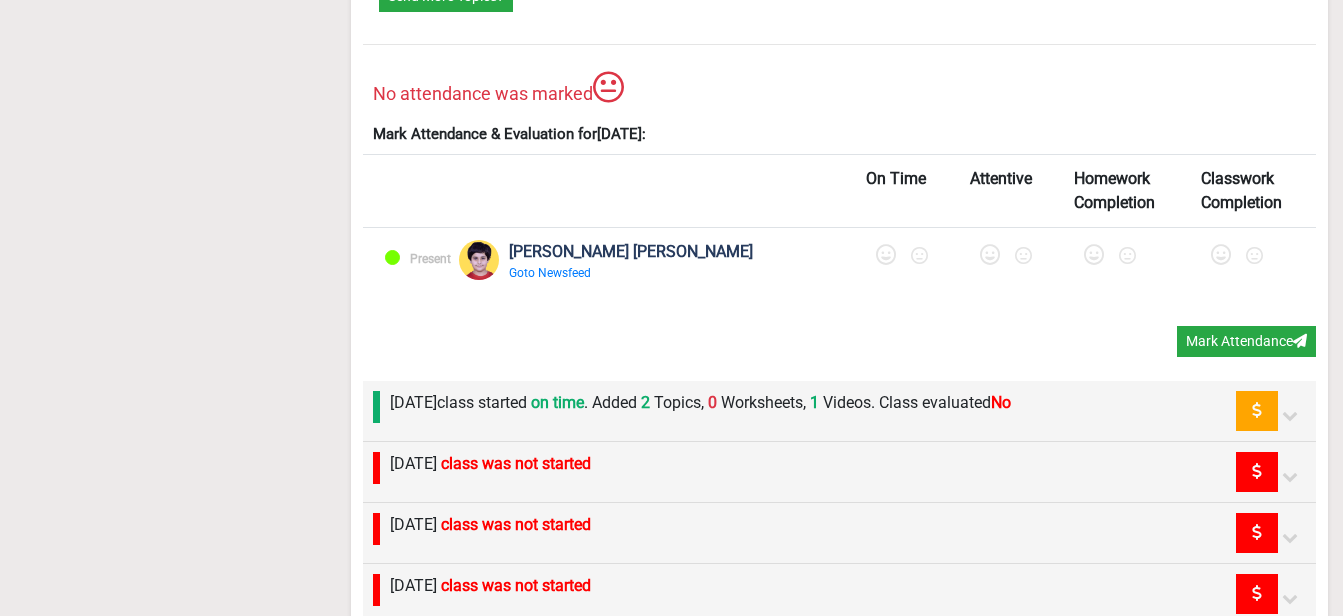click at bounding box center (886, 255) 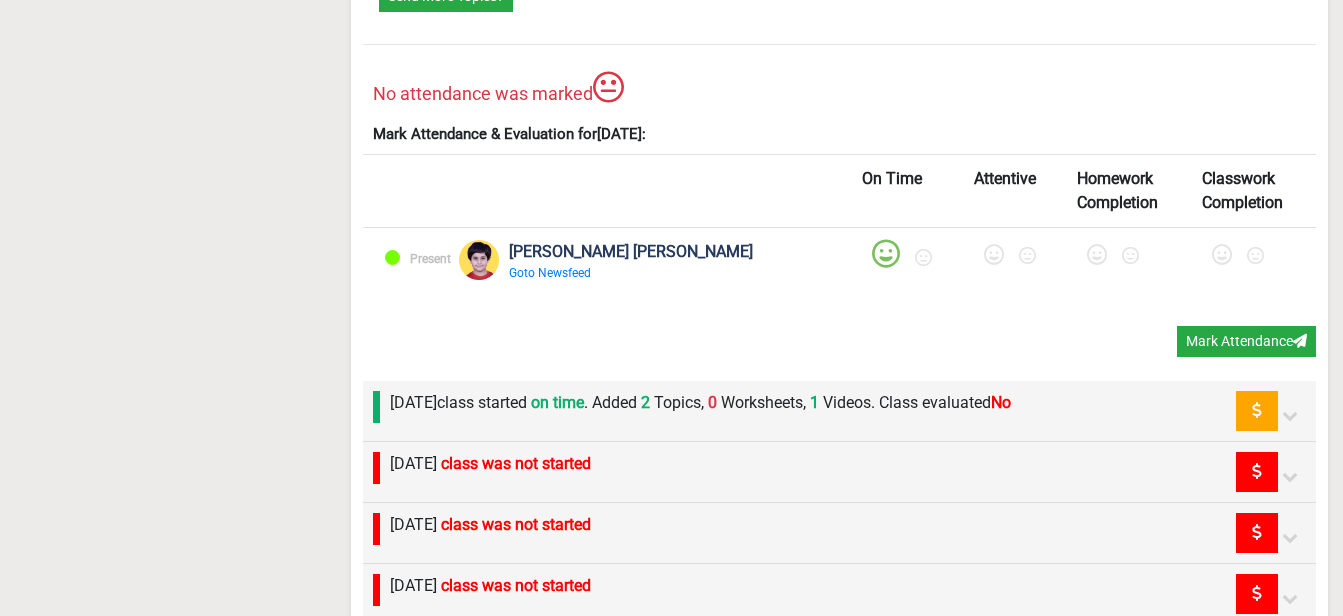 click at bounding box center [994, 255] 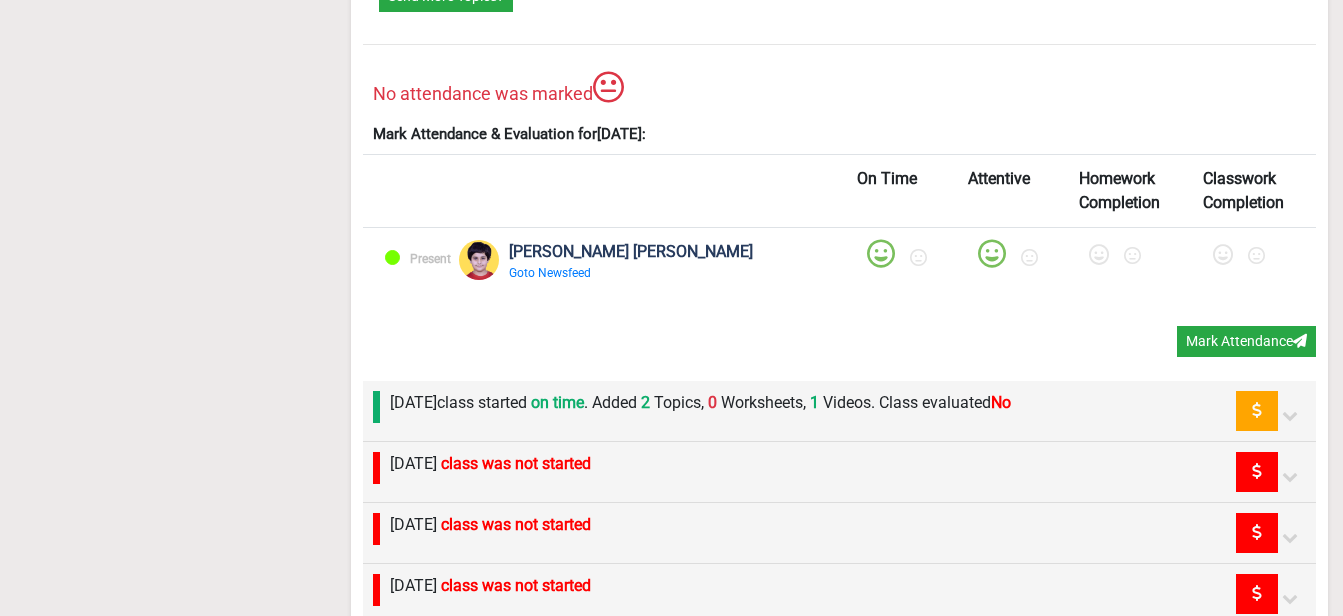 click at bounding box center (1099, 255) 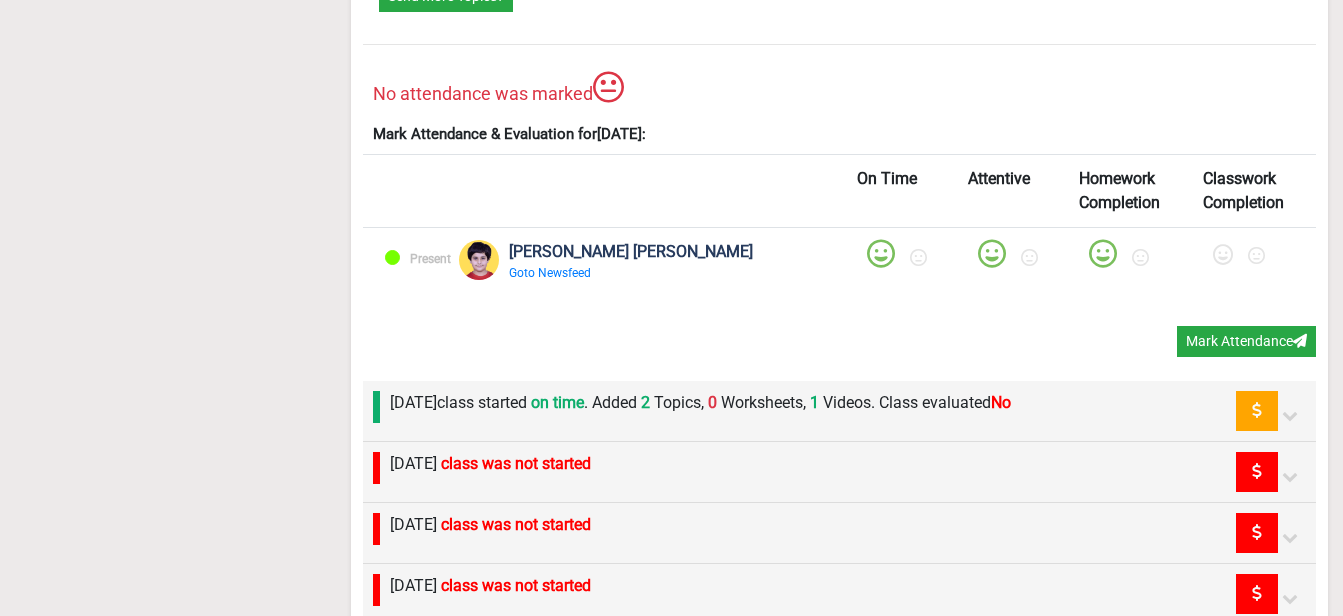 click at bounding box center (1223, 255) 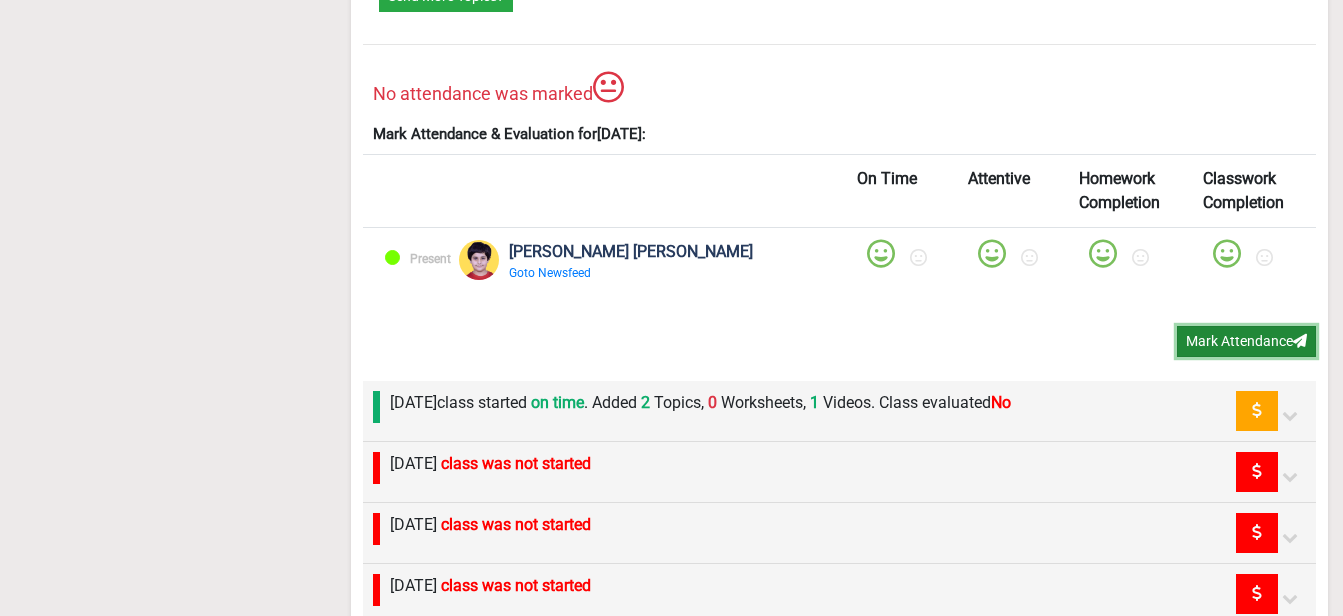 click on "Mark Attendance" at bounding box center (1246, 341) 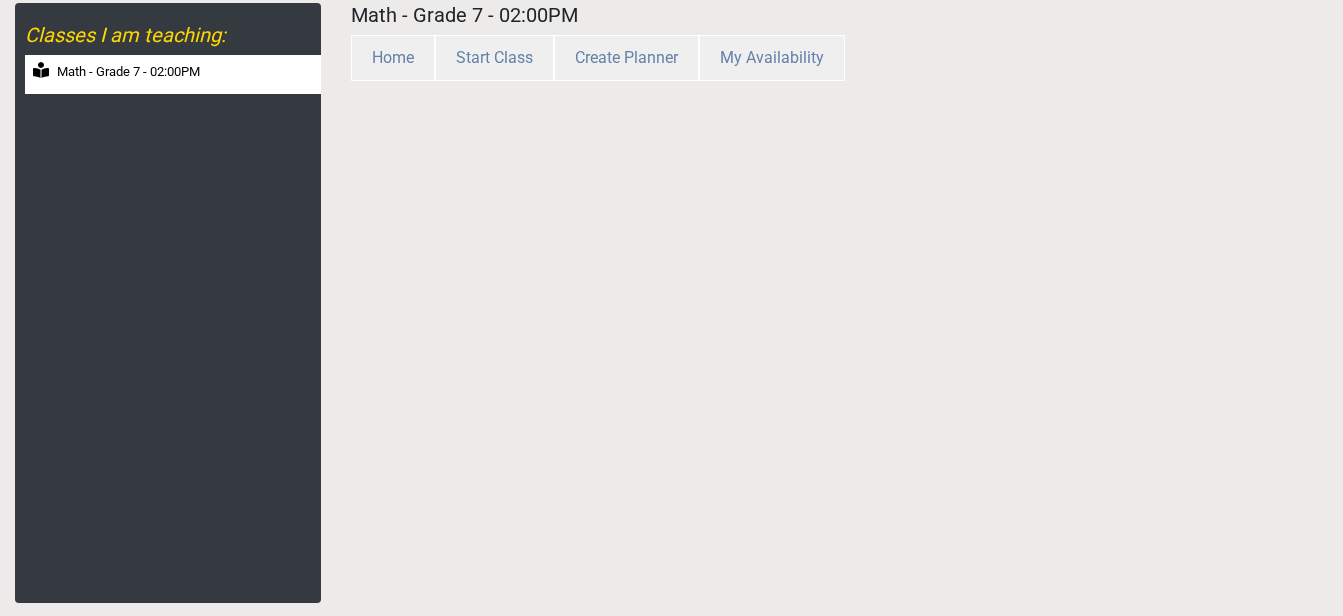 scroll, scrollTop: 81, scrollLeft: 0, axis: vertical 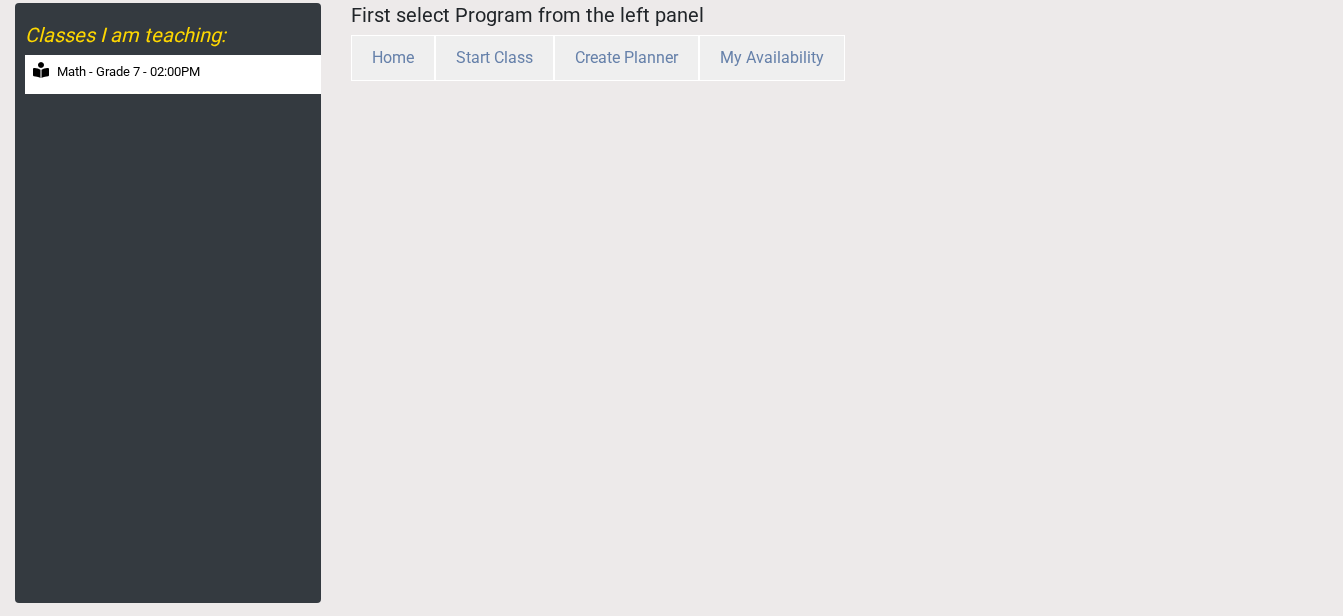 click on "Math - Grade 7 - 02:00PM" at bounding box center [128, 72] 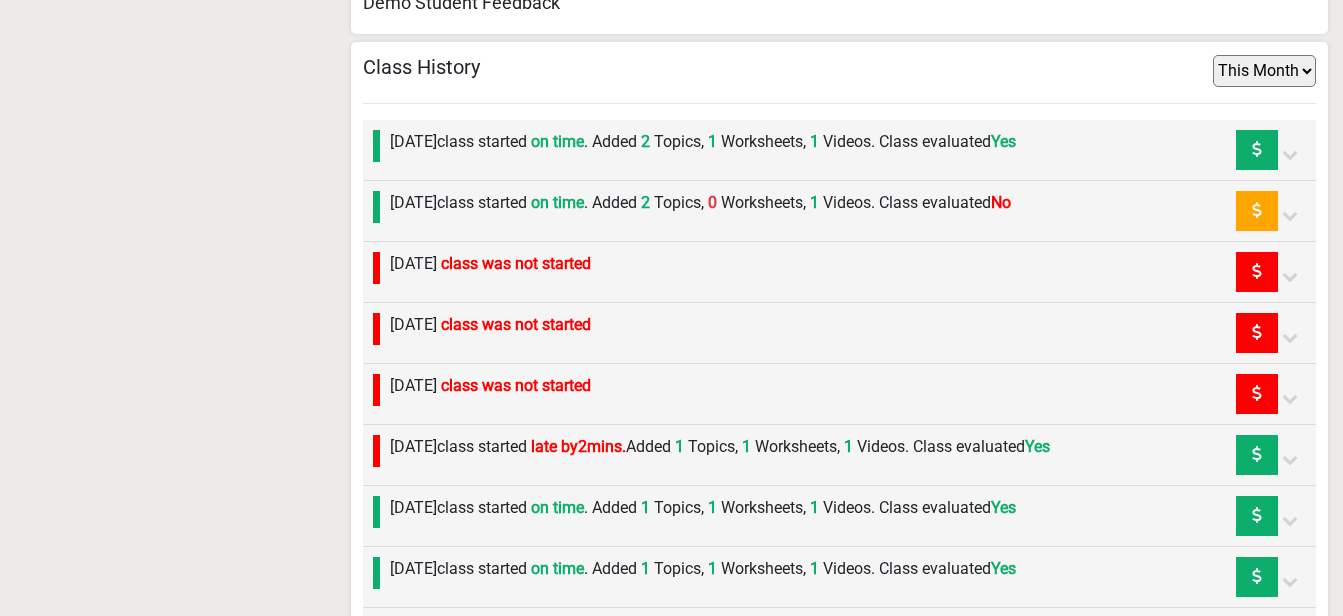 scroll, scrollTop: 1336, scrollLeft: 0, axis: vertical 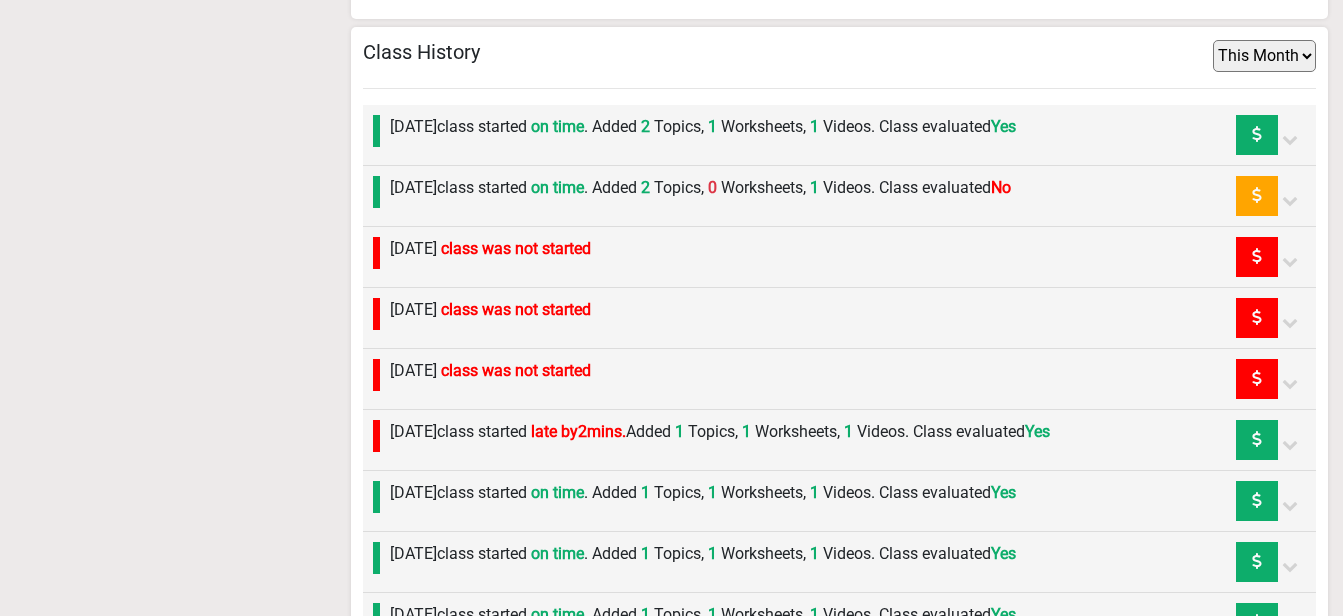 click at bounding box center (1290, 200) 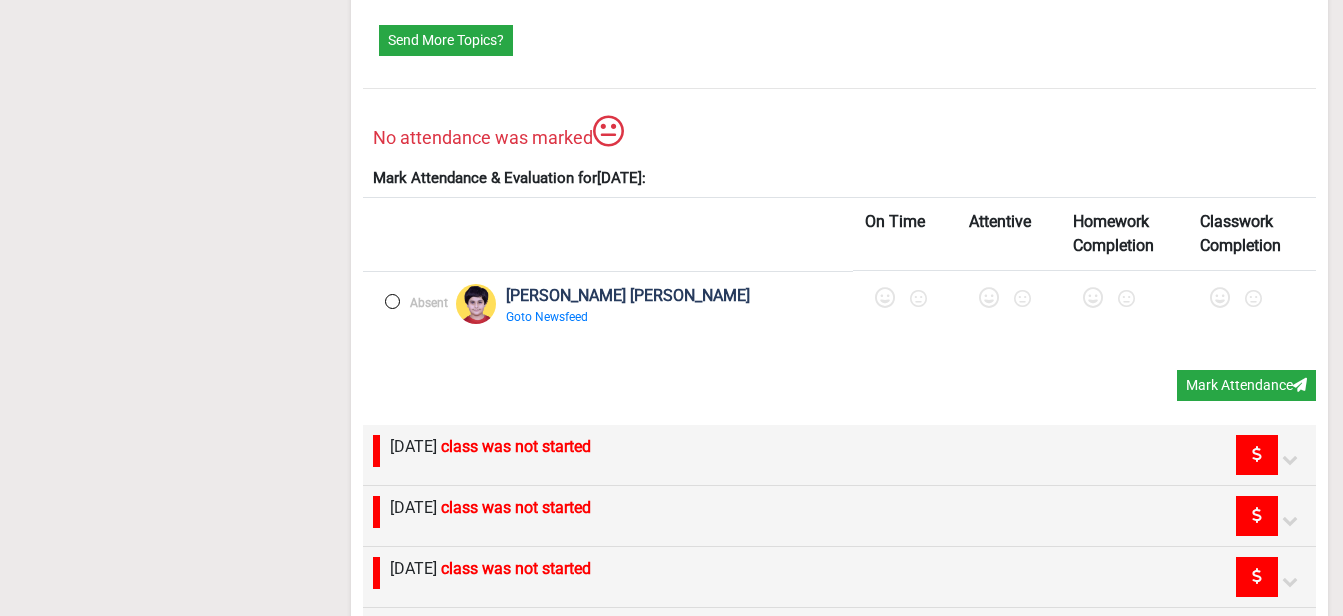 scroll, scrollTop: 1805, scrollLeft: 0, axis: vertical 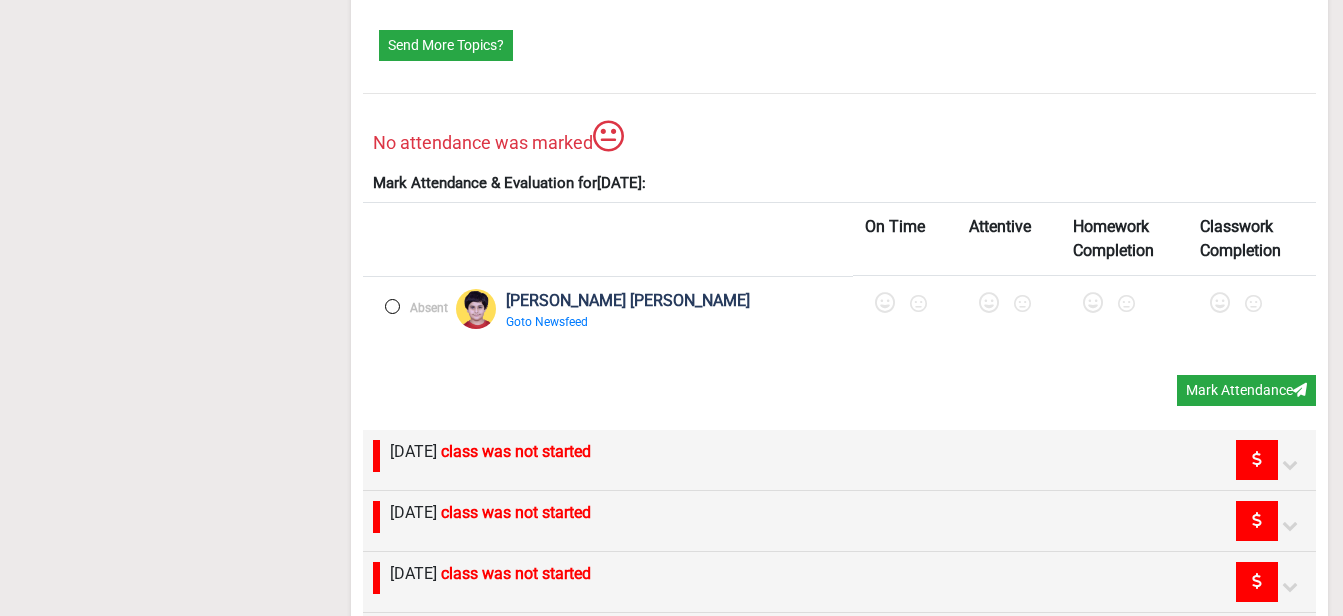click at bounding box center [392, 306] 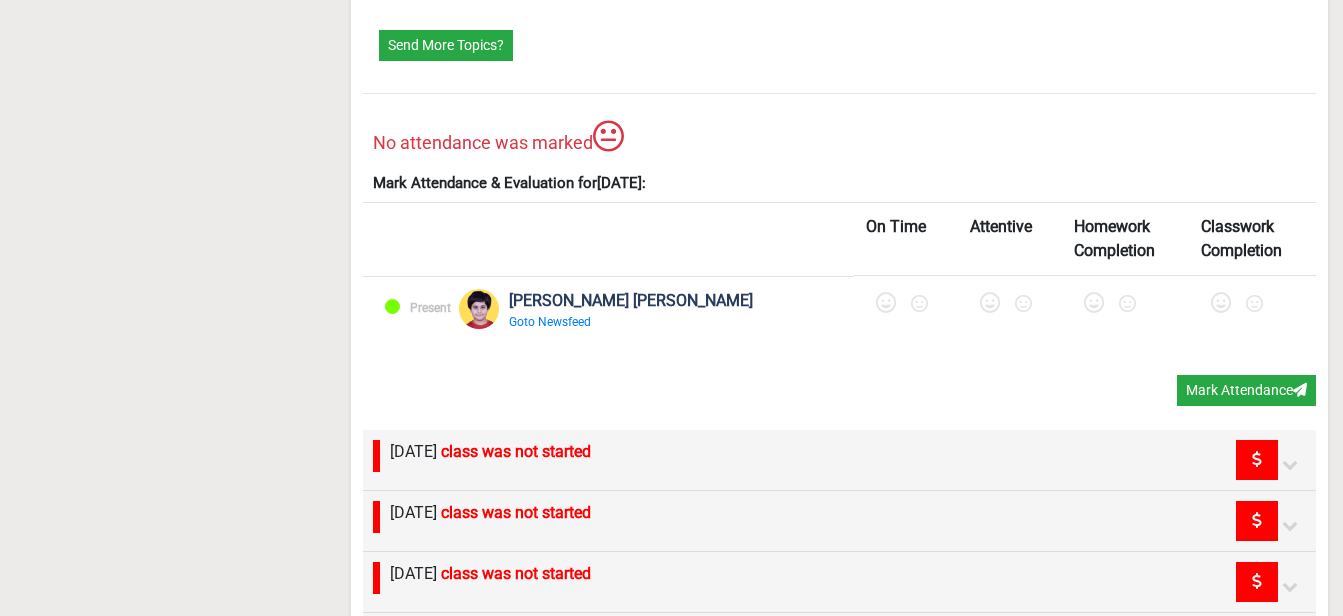 click at bounding box center [886, 303] 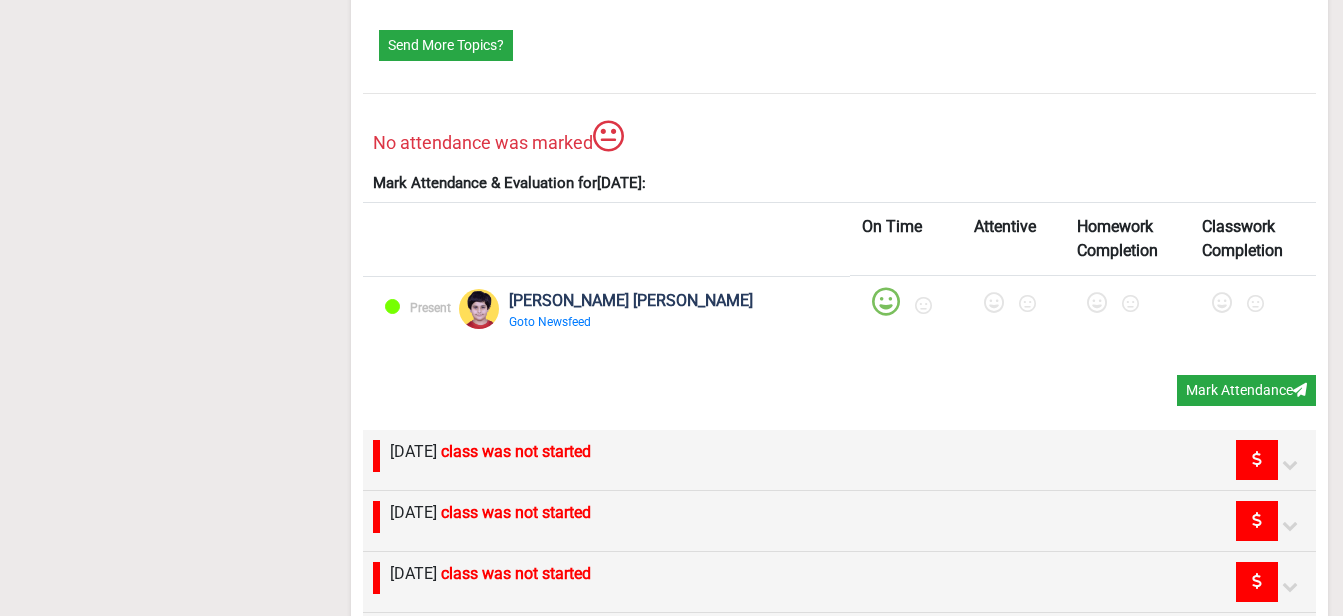 click at bounding box center (994, 303) 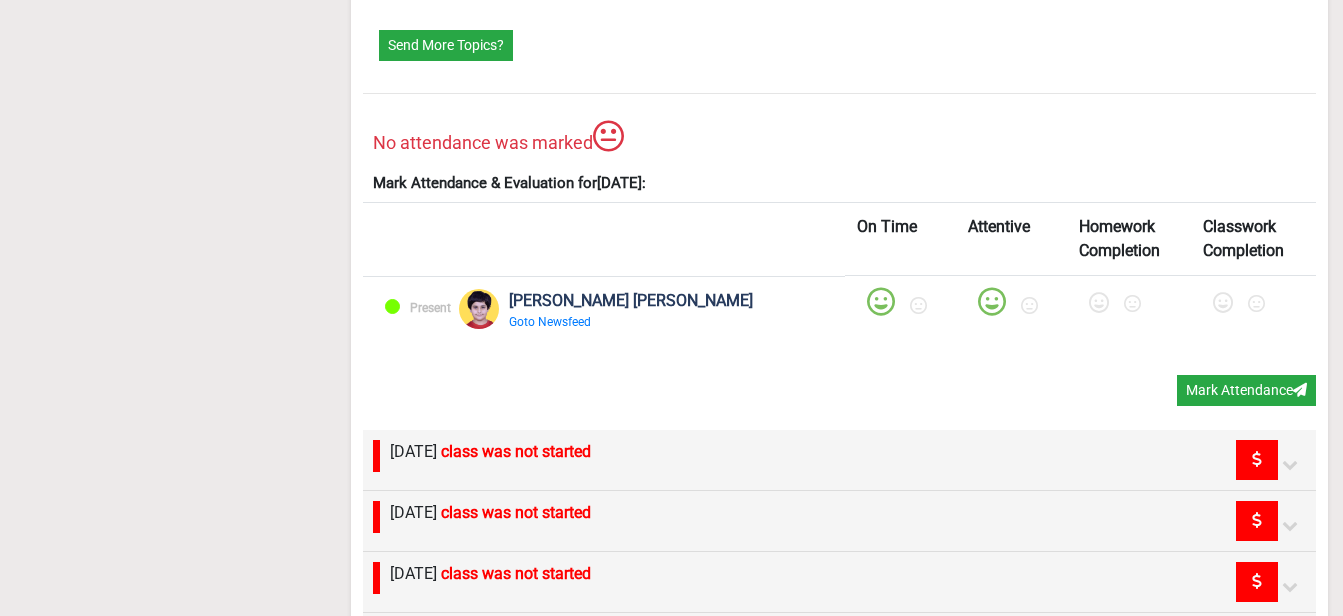 click at bounding box center (1099, 303) 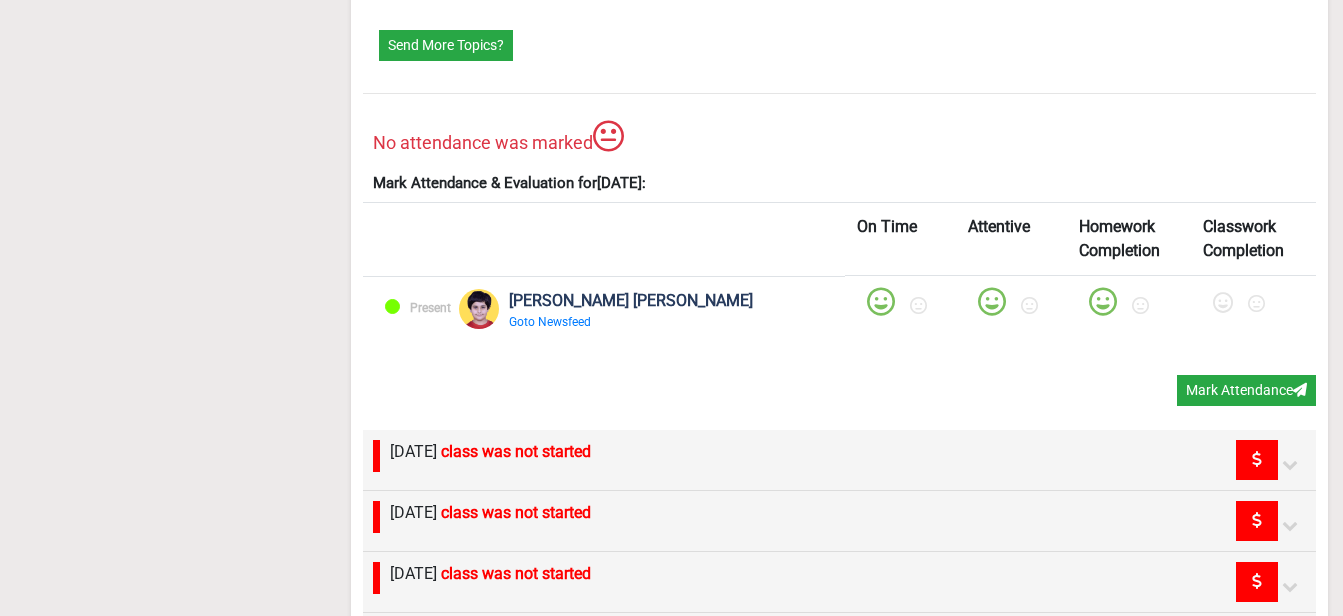click at bounding box center (1223, 303) 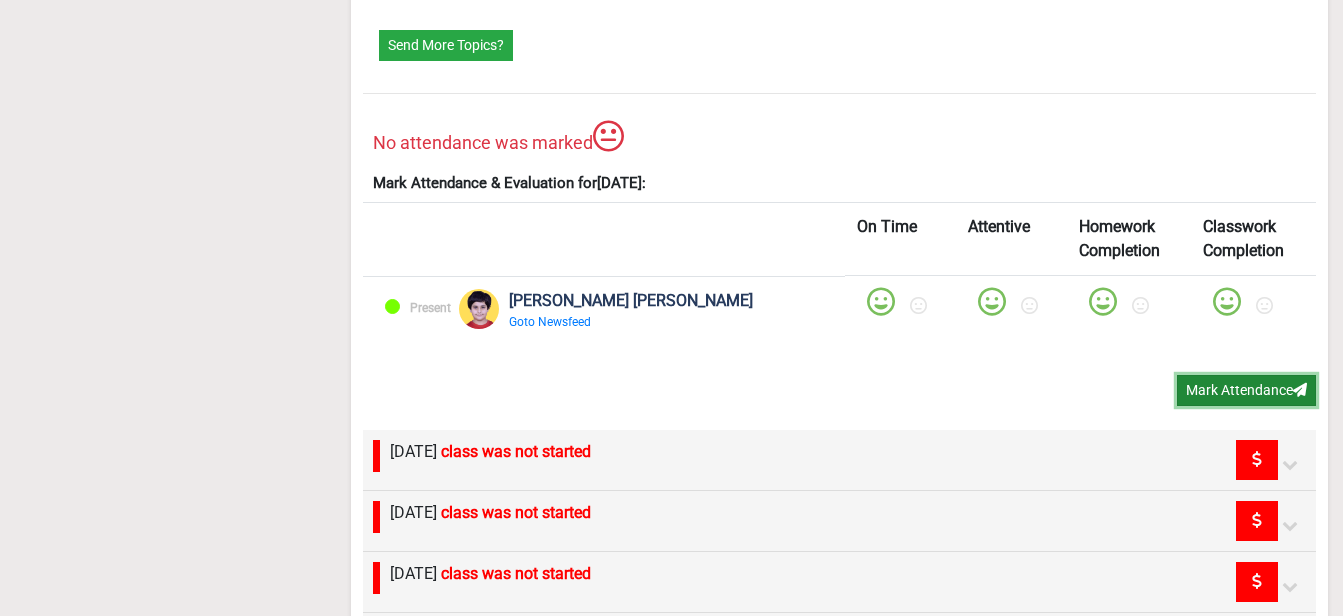 click on "Mark Attendance" at bounding box center (1246, 390) 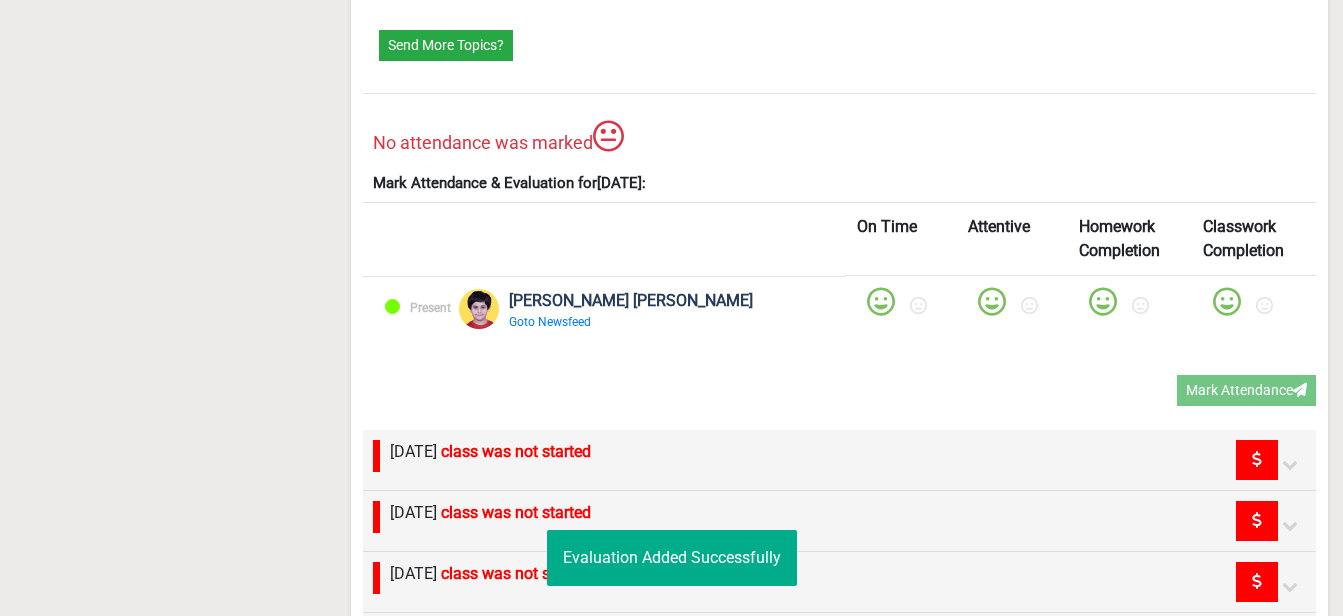scroll, scrollTop: 81, scrollLeft: 0, axis: vertical 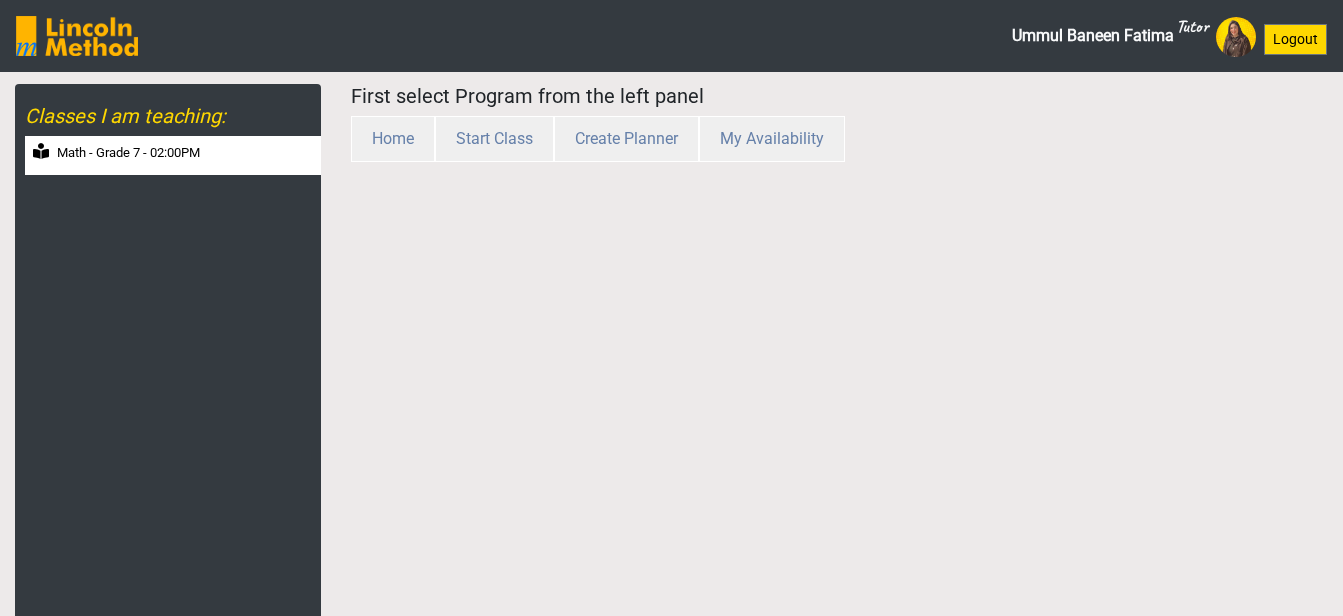 click on "Math - Grade 7 - 02:00PM" at bounding box center [128, 153] 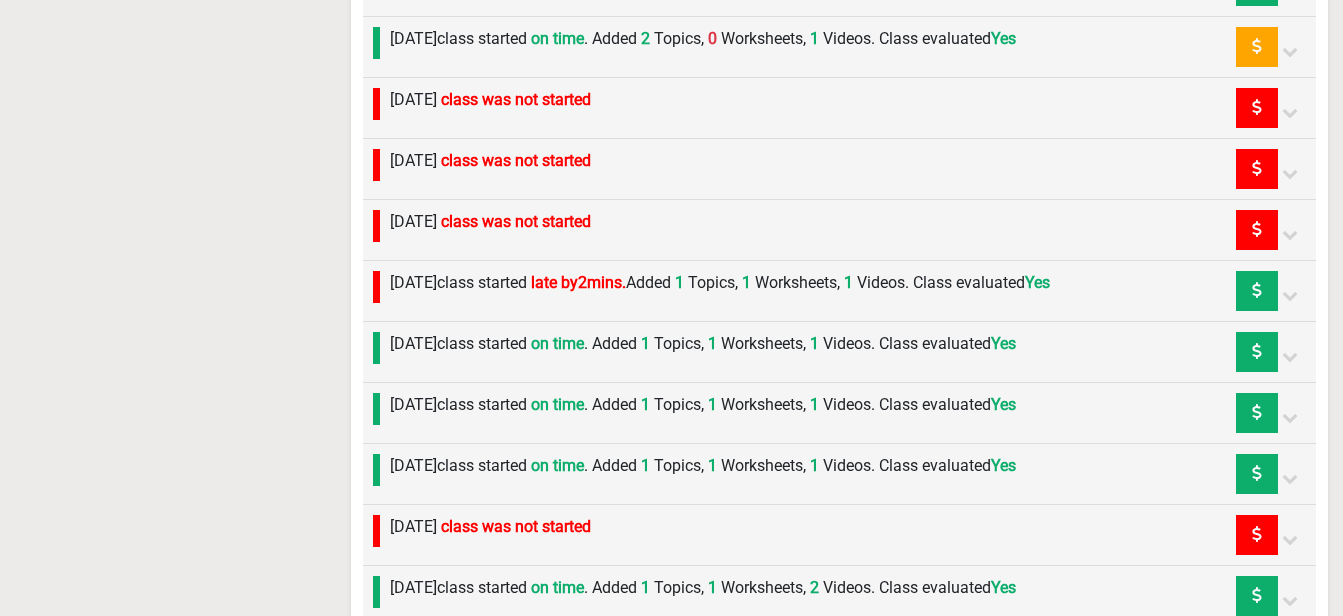 scroll, scrollTop: 1402, scrollLeft: 0, axis: vertical 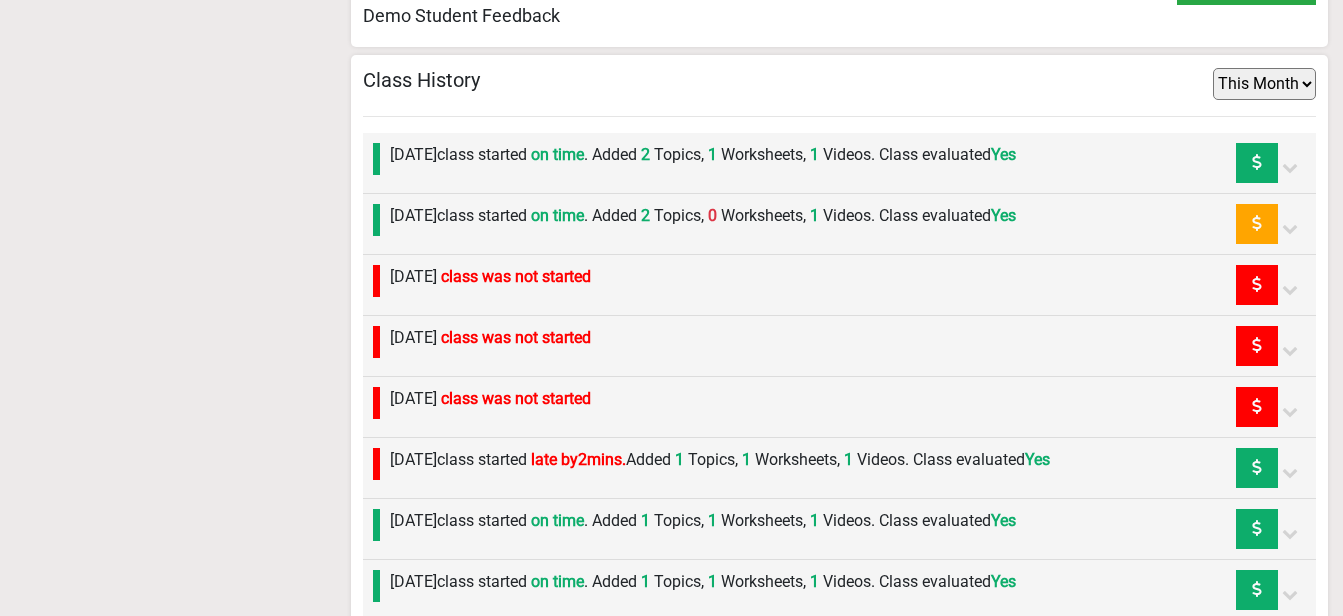 click at bounding box center (1290, 228) 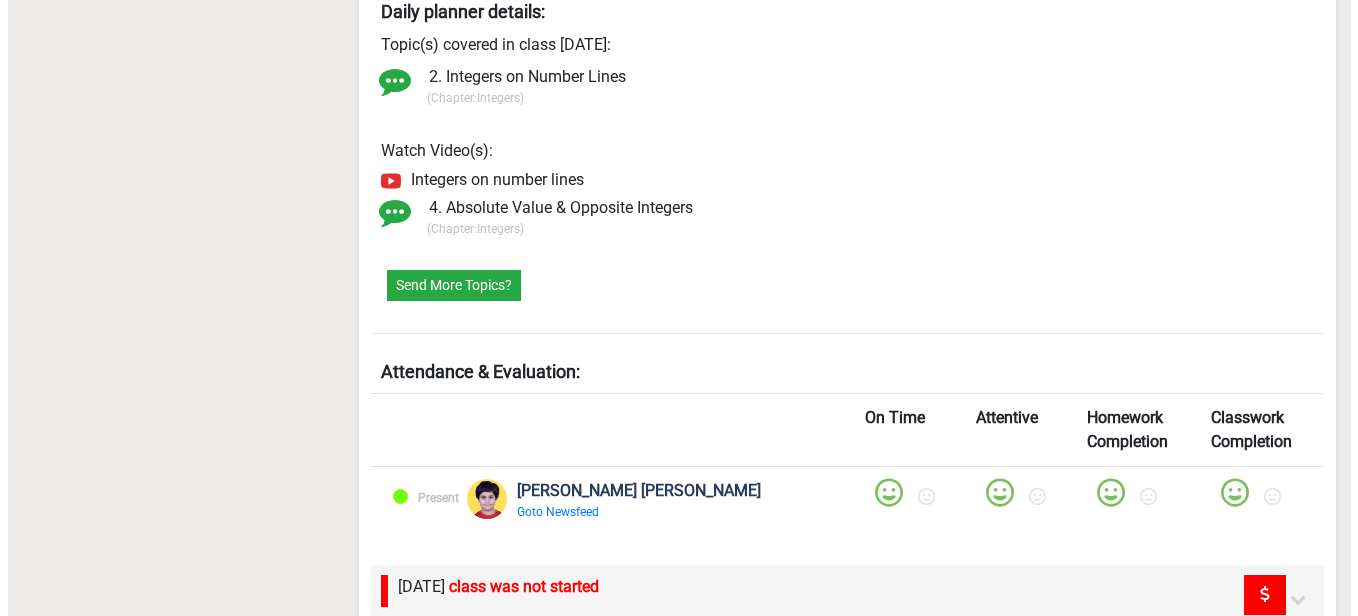 scroll, scrollTop: 1570, scrollLeft: 0, axis: vertical 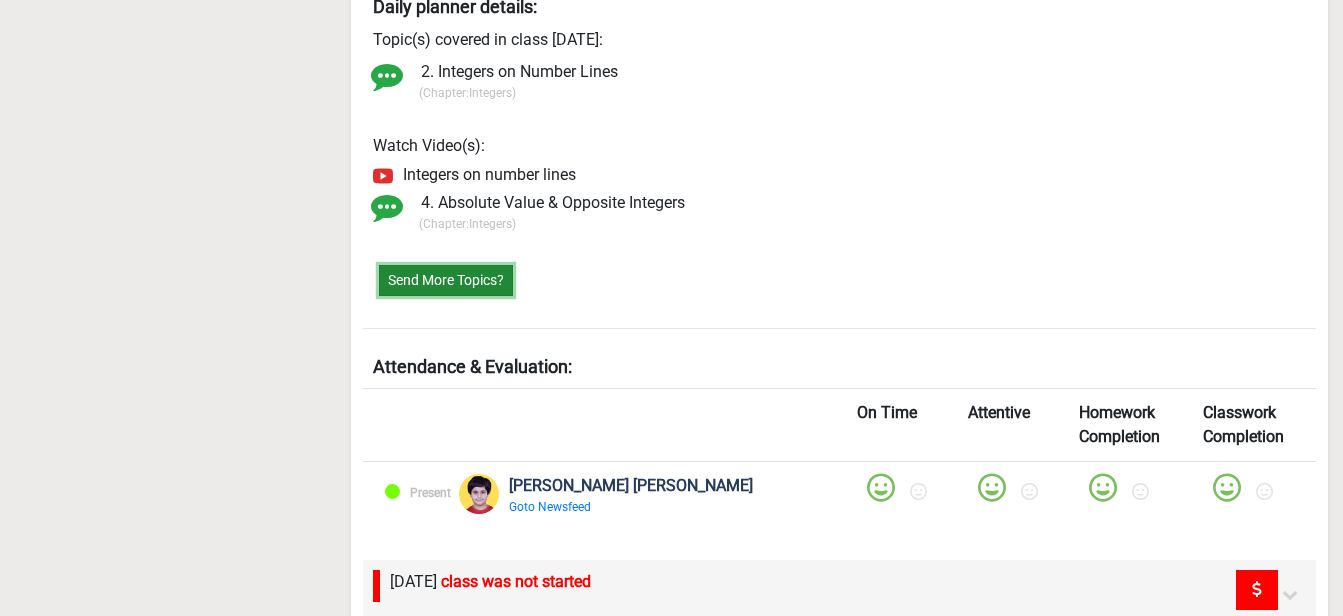 click on "Send More Topics?" at bounding box center [446, 280] 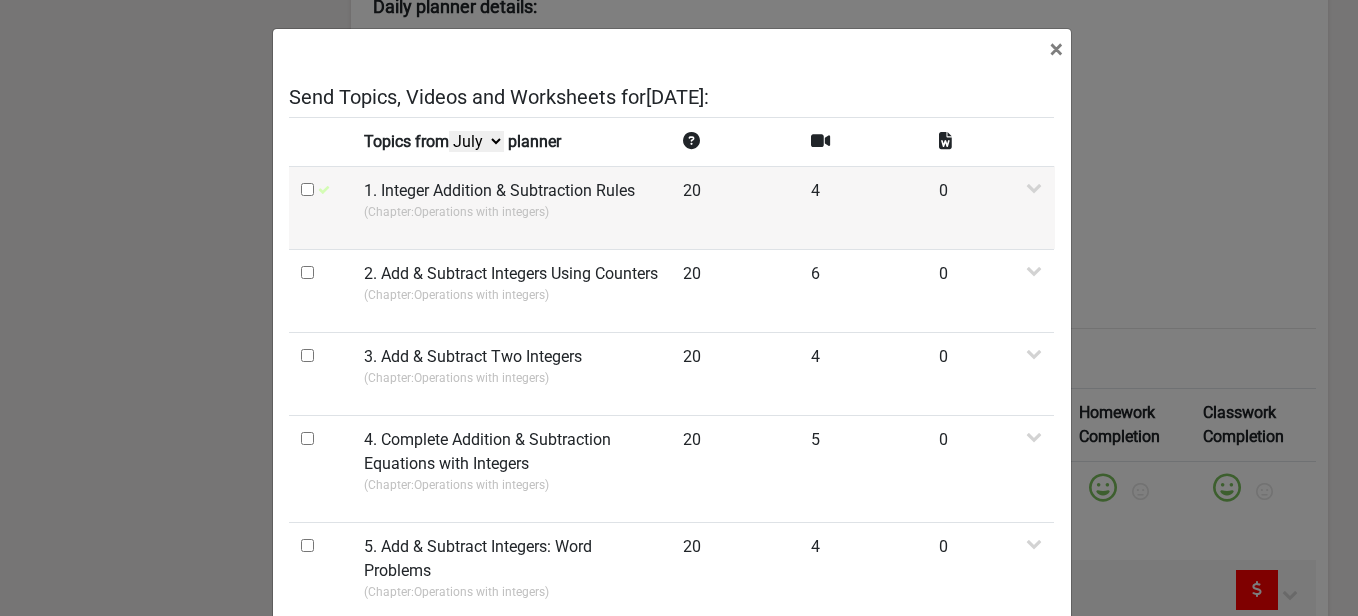 click at bounding box center [321, 207] 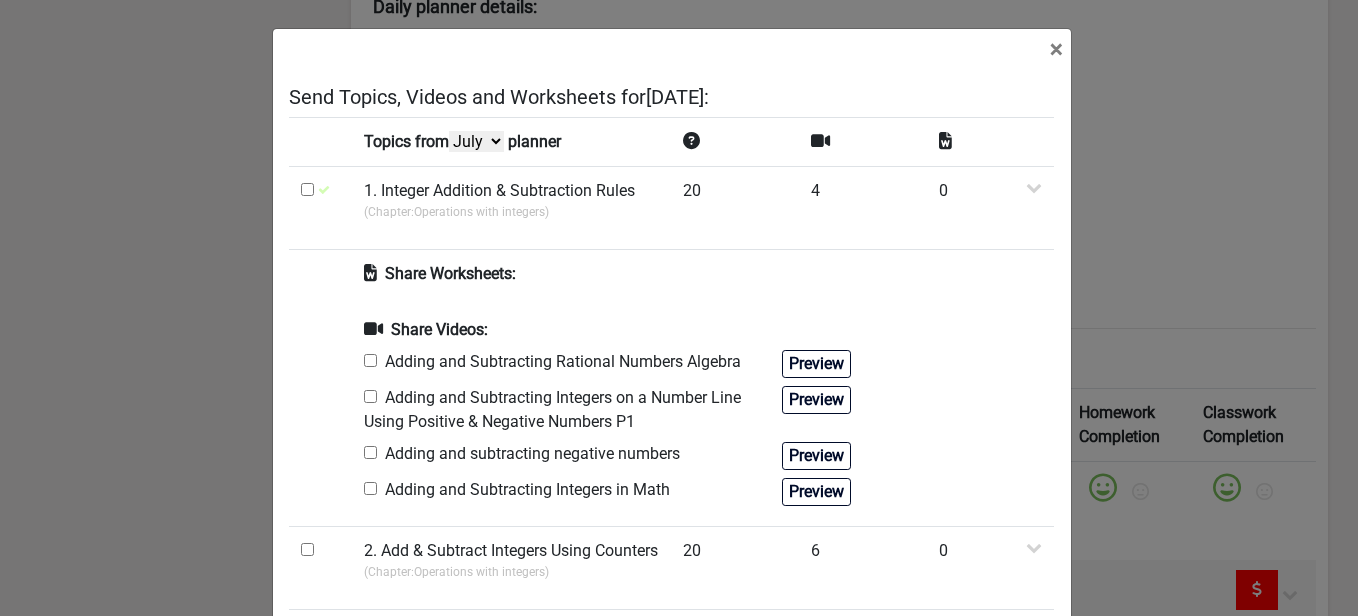 click on "July June May April" at bounding box center [476, 141] 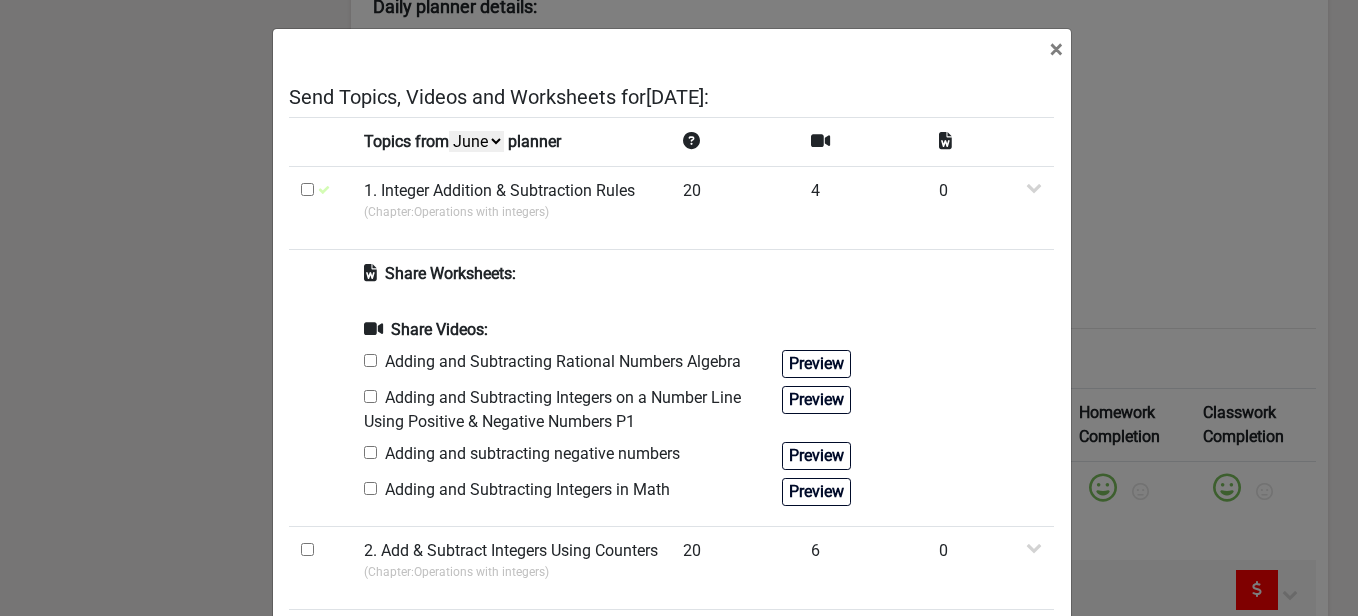 click on "July June May April" at bounding box center (476, 141) 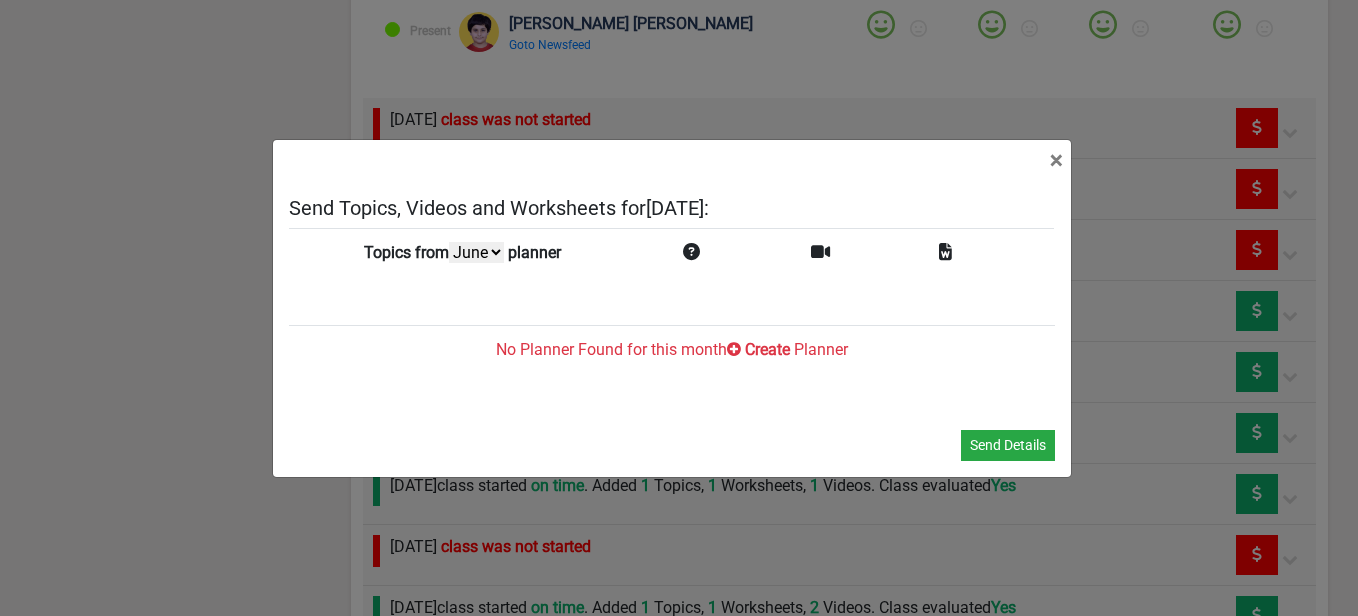 scroll, scrollTop: 1544, scrollLeft: 0, axis: vertical 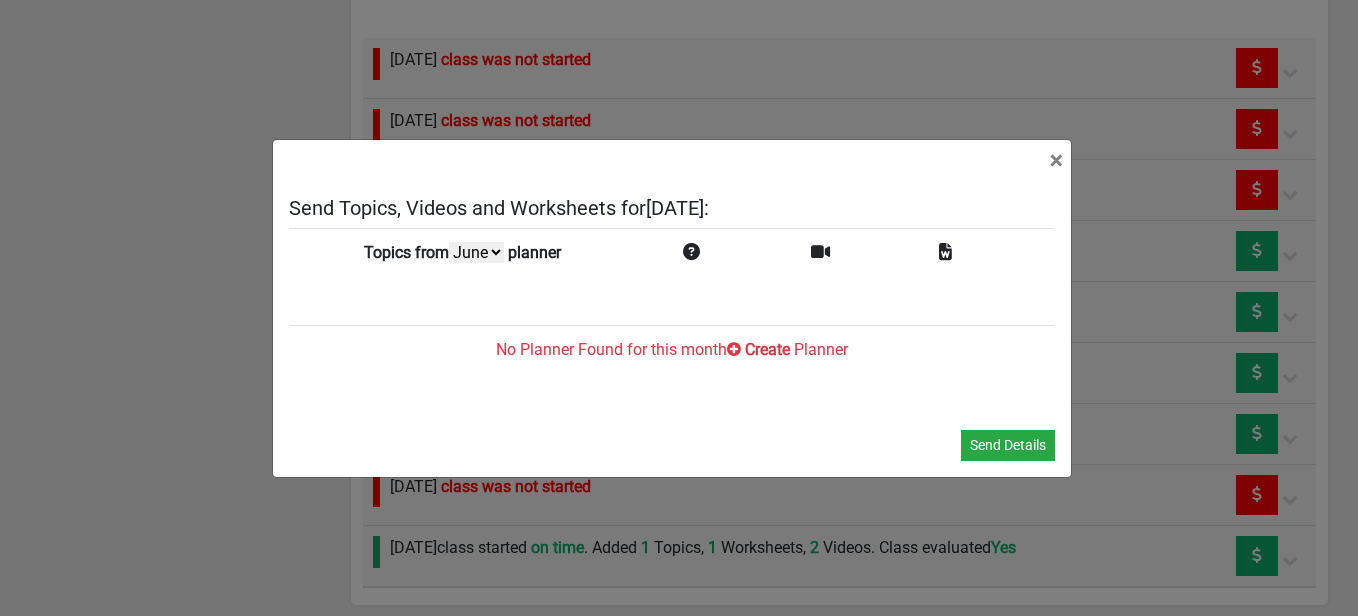 click on "July June May April" at bounding box center (476, 252) 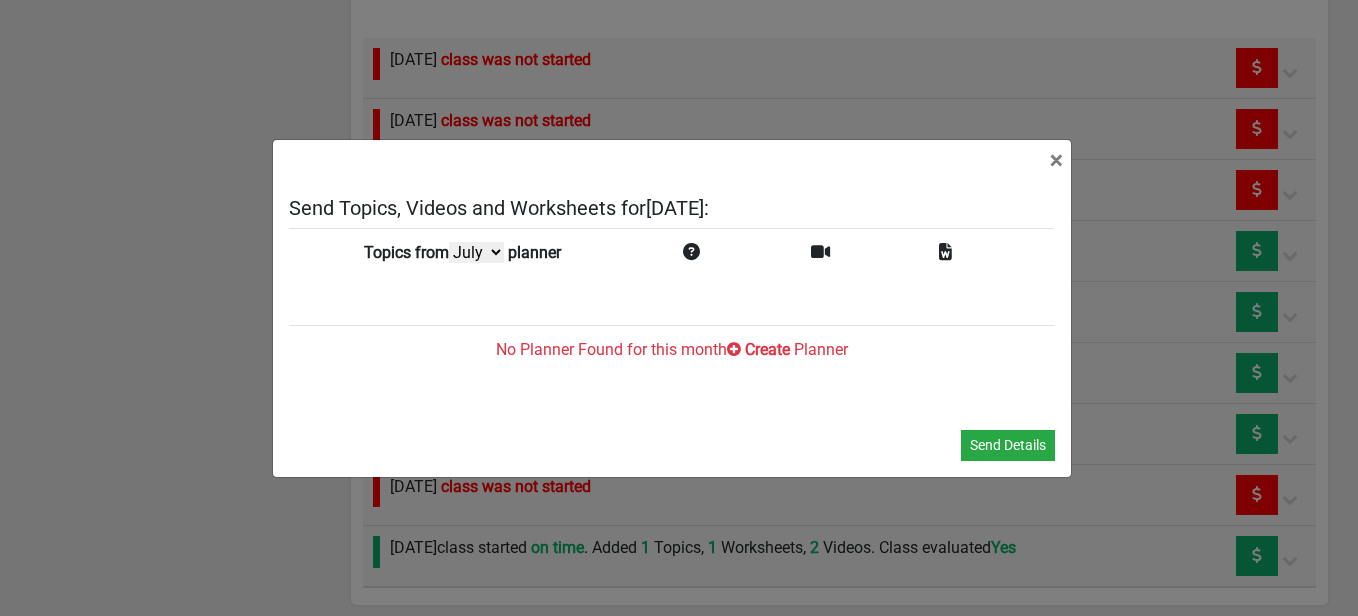 click on "July June May April" at bounding box center [476, 252] 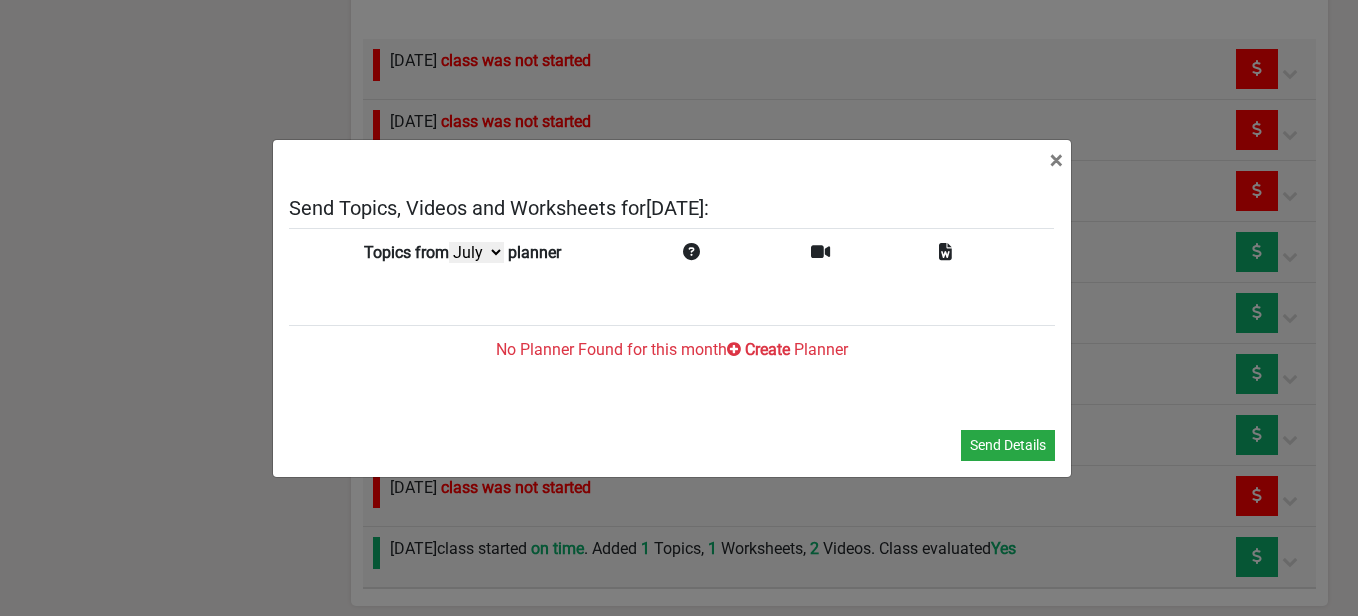 scroll, scrollTop: 1544, scrollLeft: 0, axis: vertical 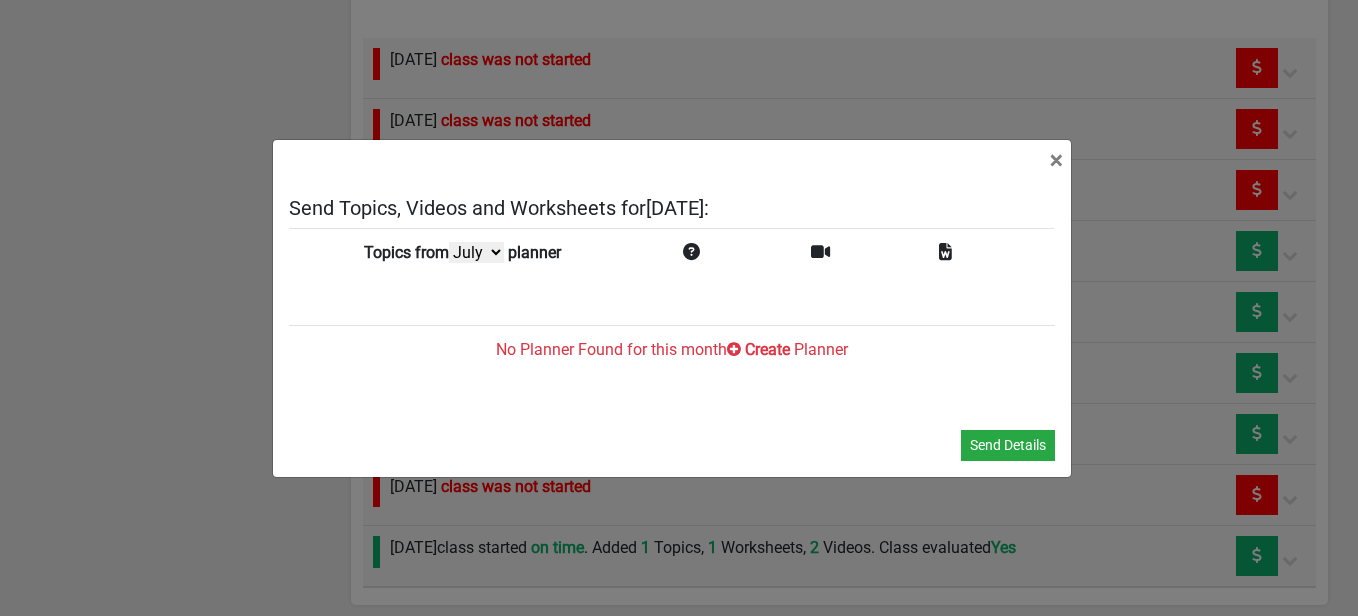 click on "July June May April" at bounding box center [476, 252] 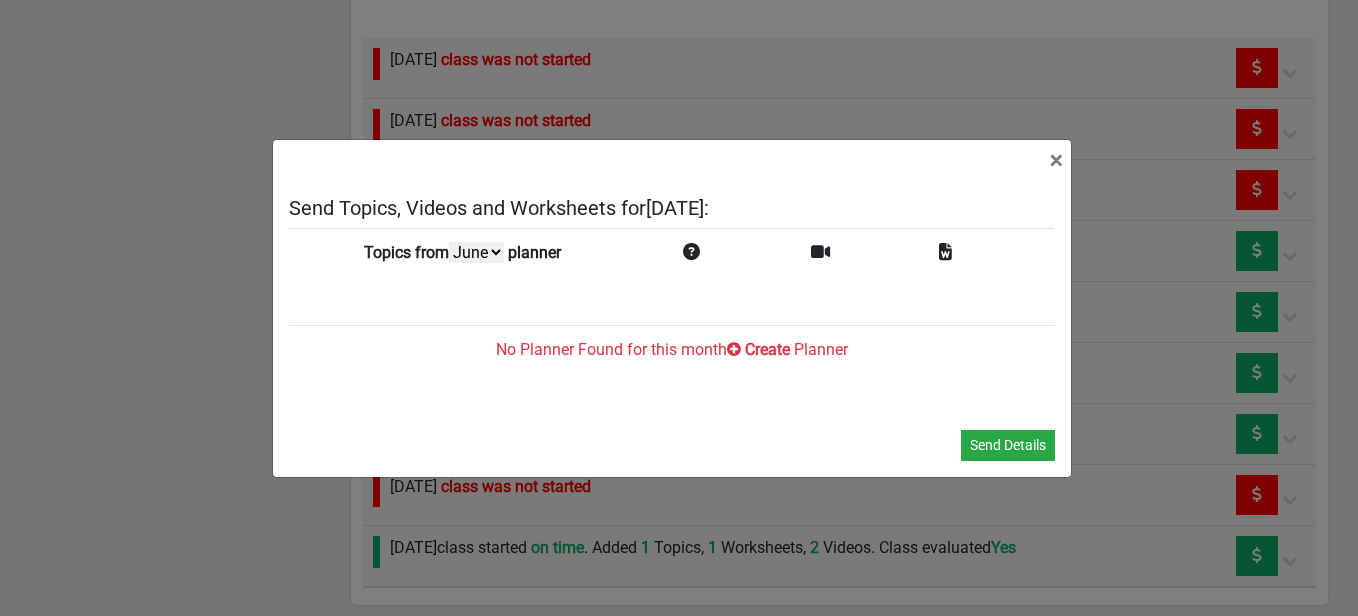 click on "July June May April" at bounding box center [476, 252] 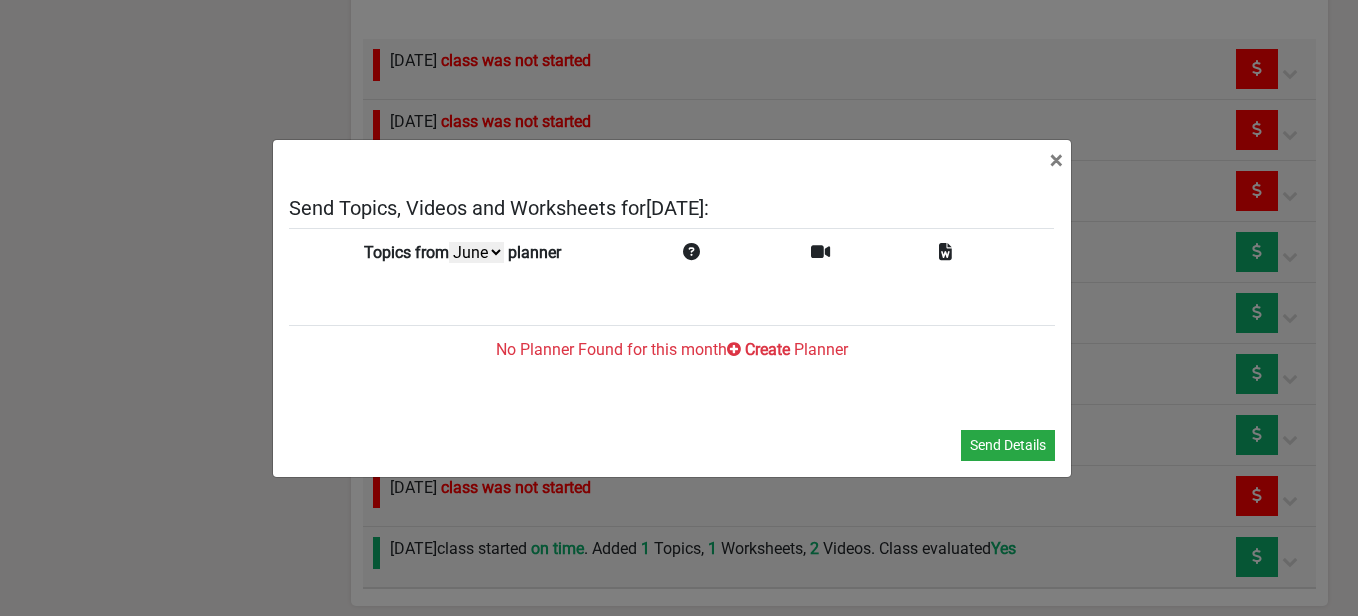 scroll, scrollTop: 1544, scrollLeft: 0, axis: vertical 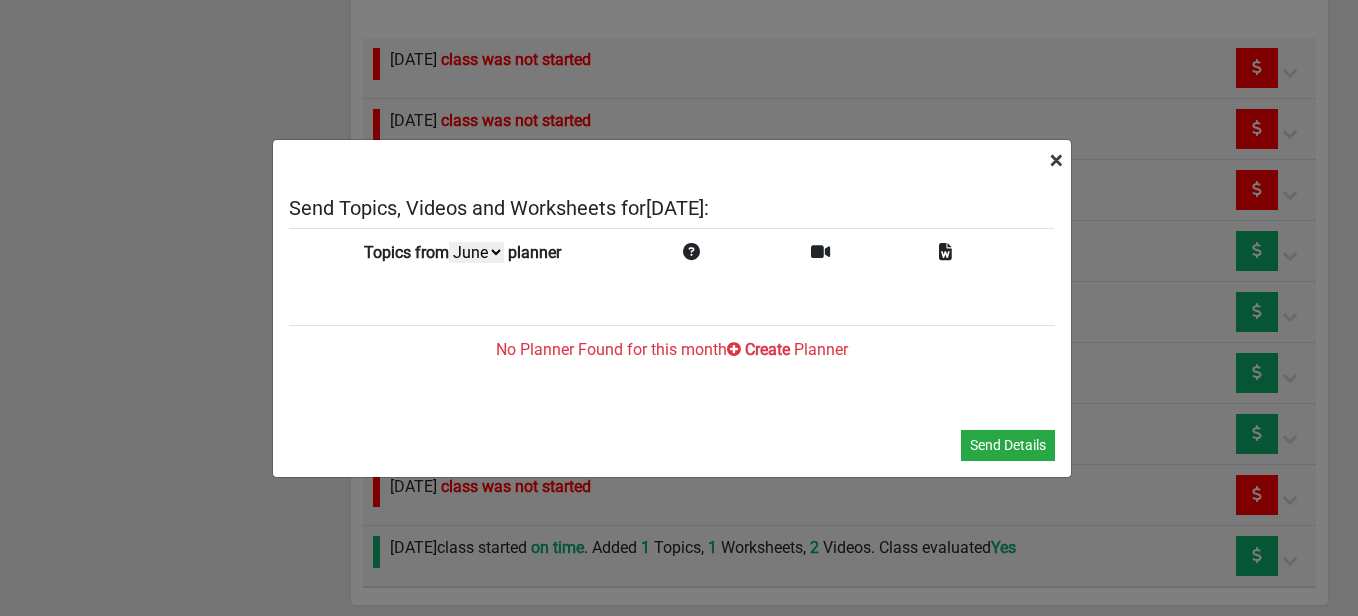 click on "×" at bounding box center (1056, 160) 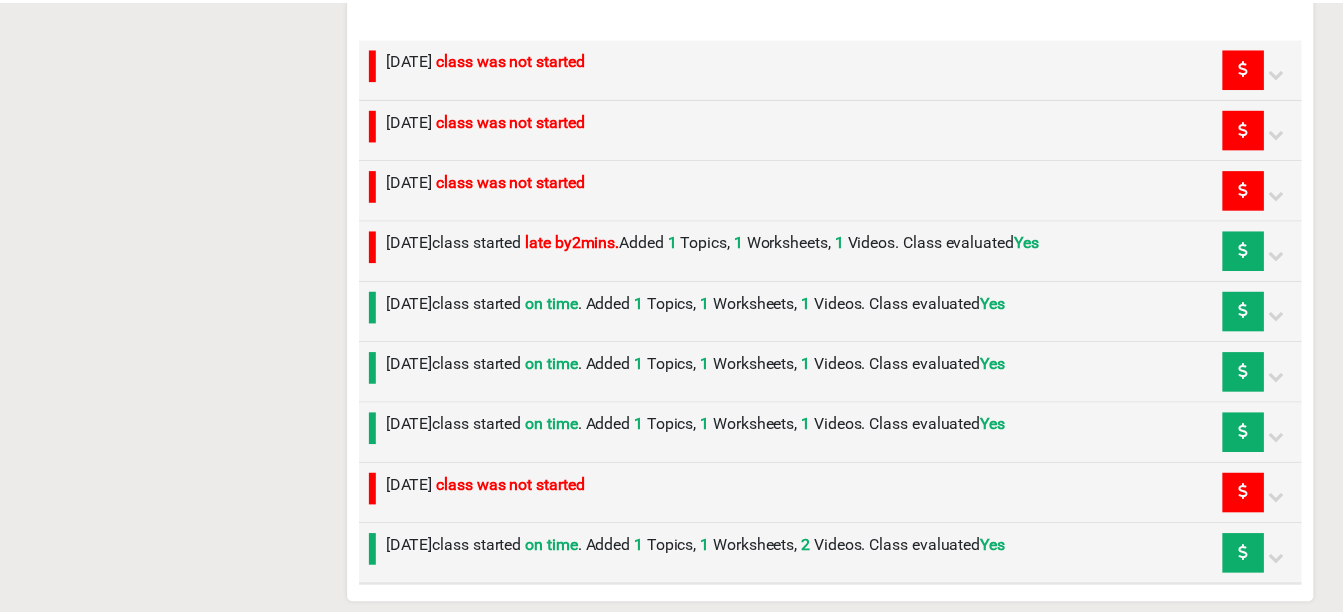 scroll, scrollTop: 992, scrollLeft: 0, axis: vertical 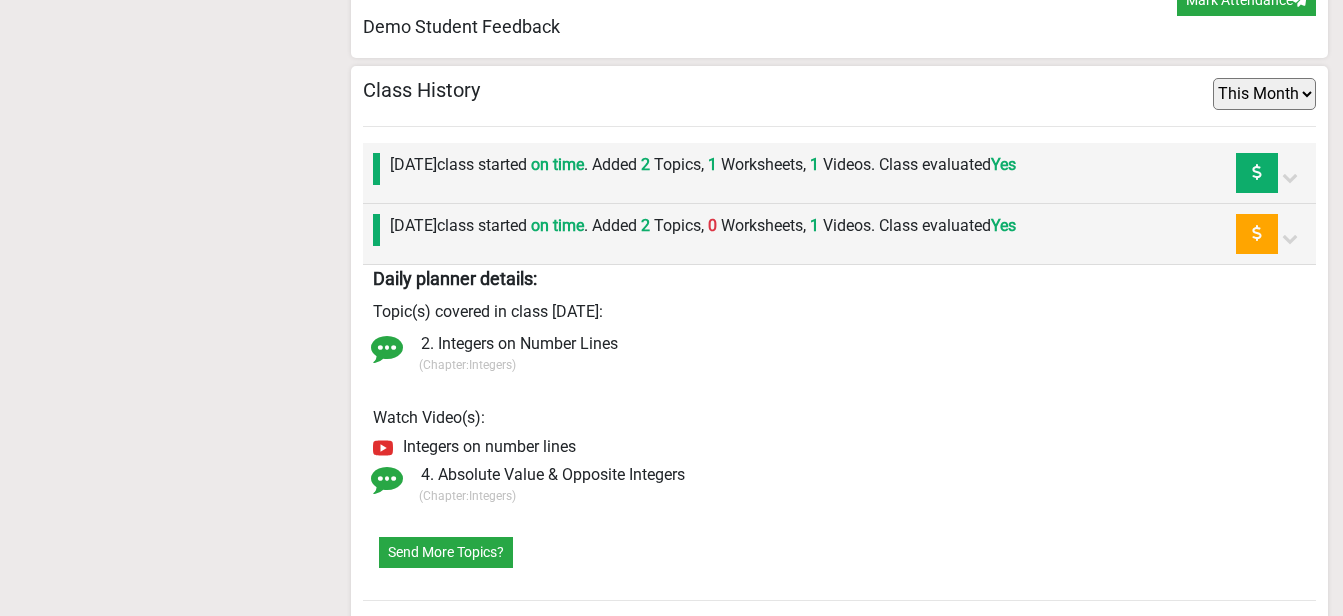 click at bounding box center (1290, 238) 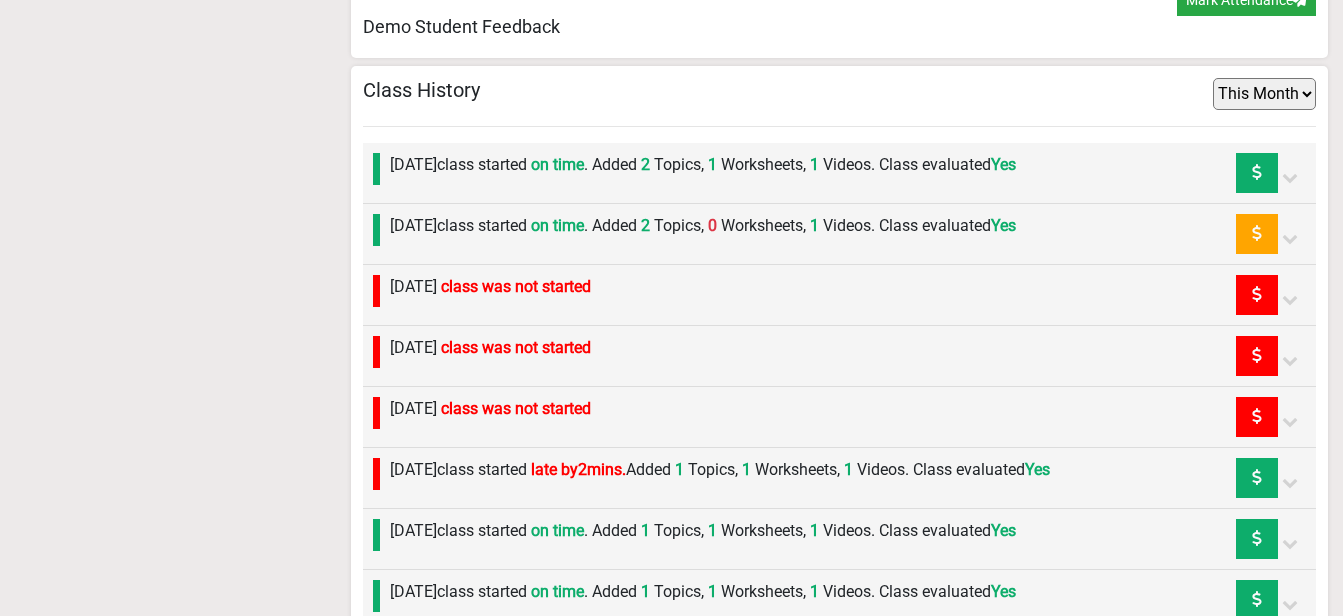 click on "Monday 30th June  class started   on time . Added   2   Topics,   0   Worksheets,   1   Videos. Class evaluated  Yes" at bounding box center (703, 226) 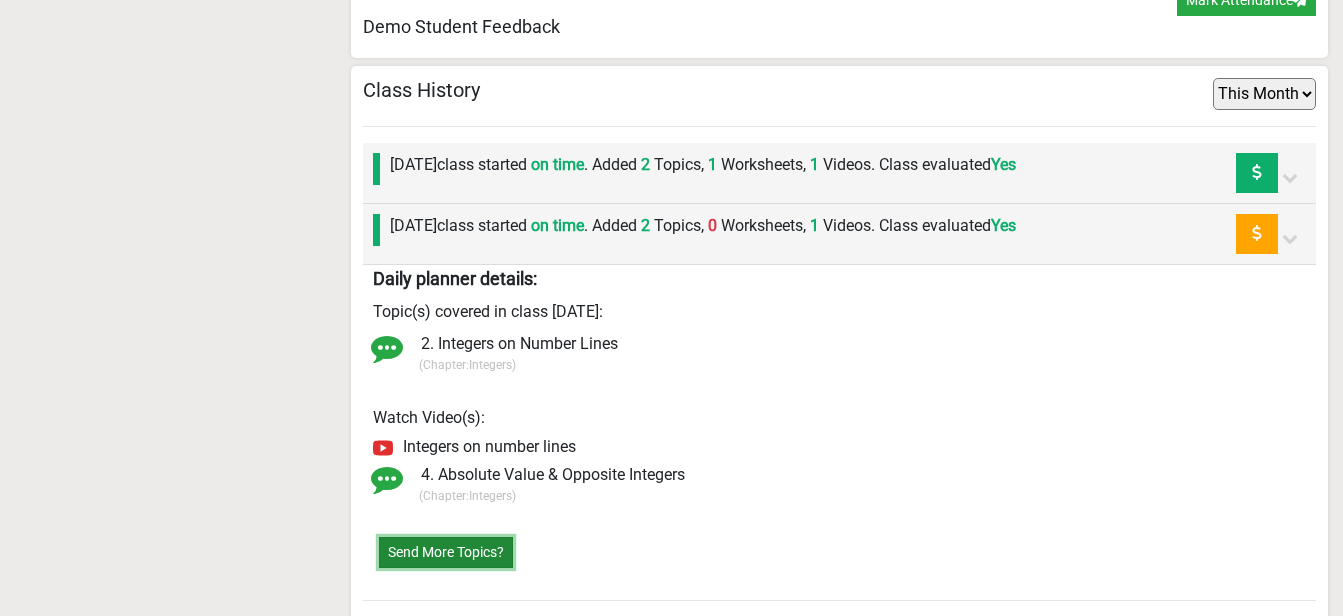 click on "Send More Topics?" at bounding box center (446, 552) 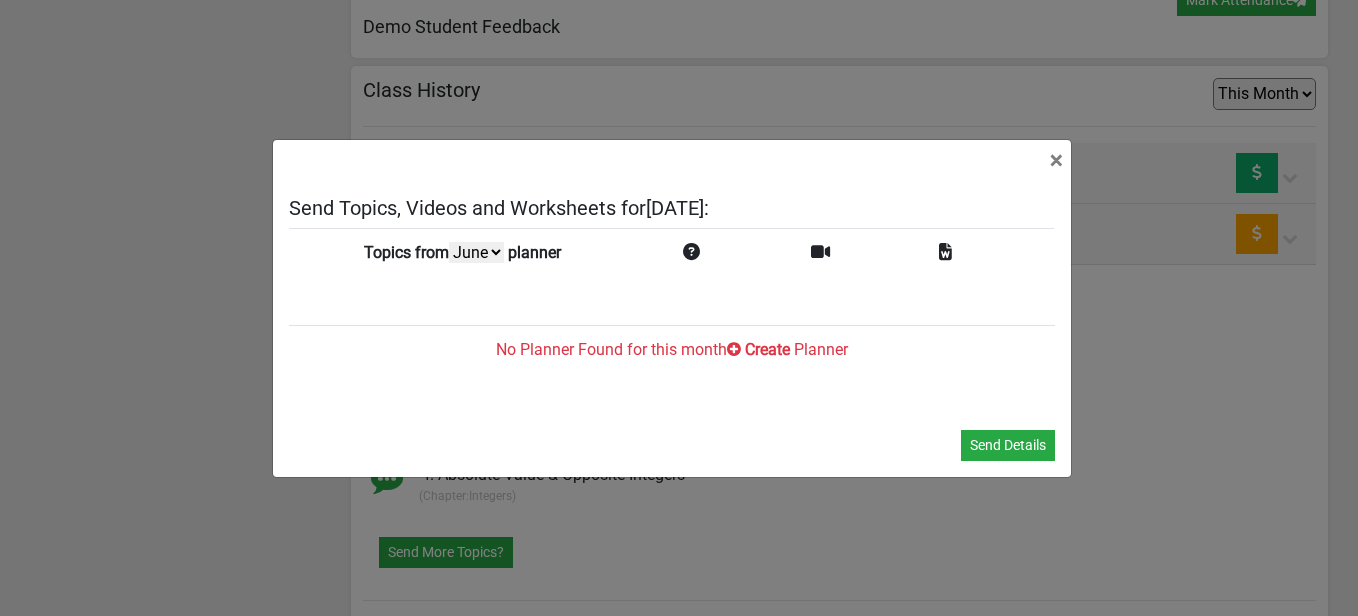 click on "July June May April" at bounding box center (476, 252) 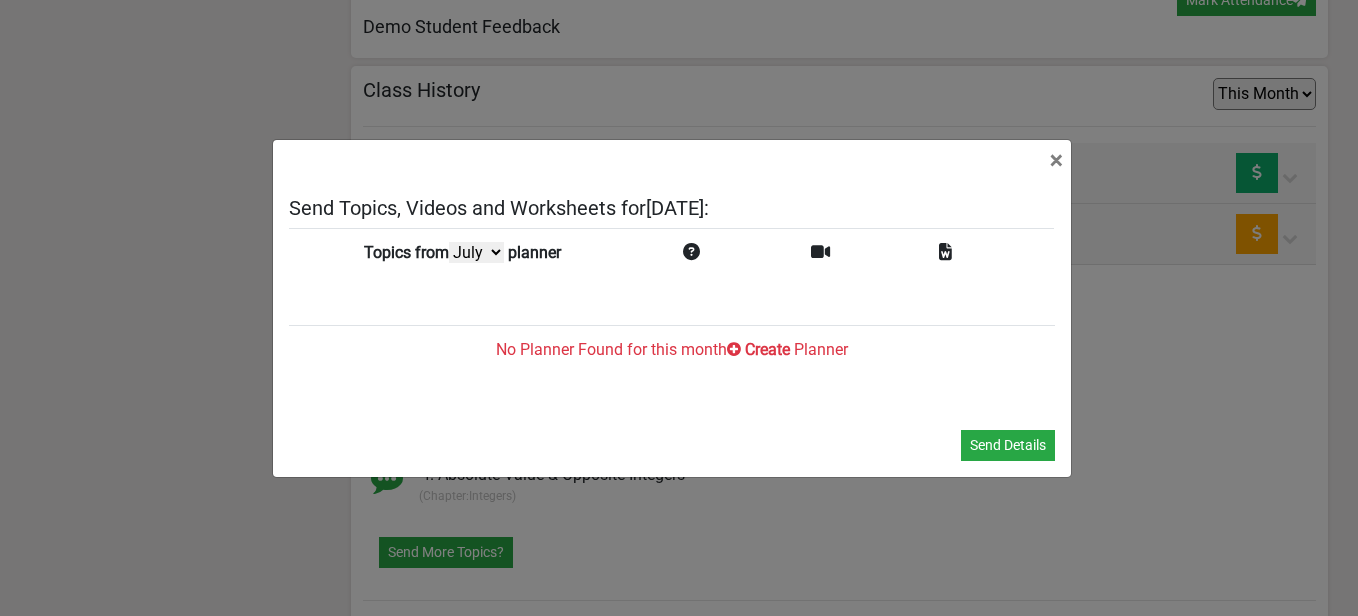 click on "July June May April" at bounding box center [476, 252] 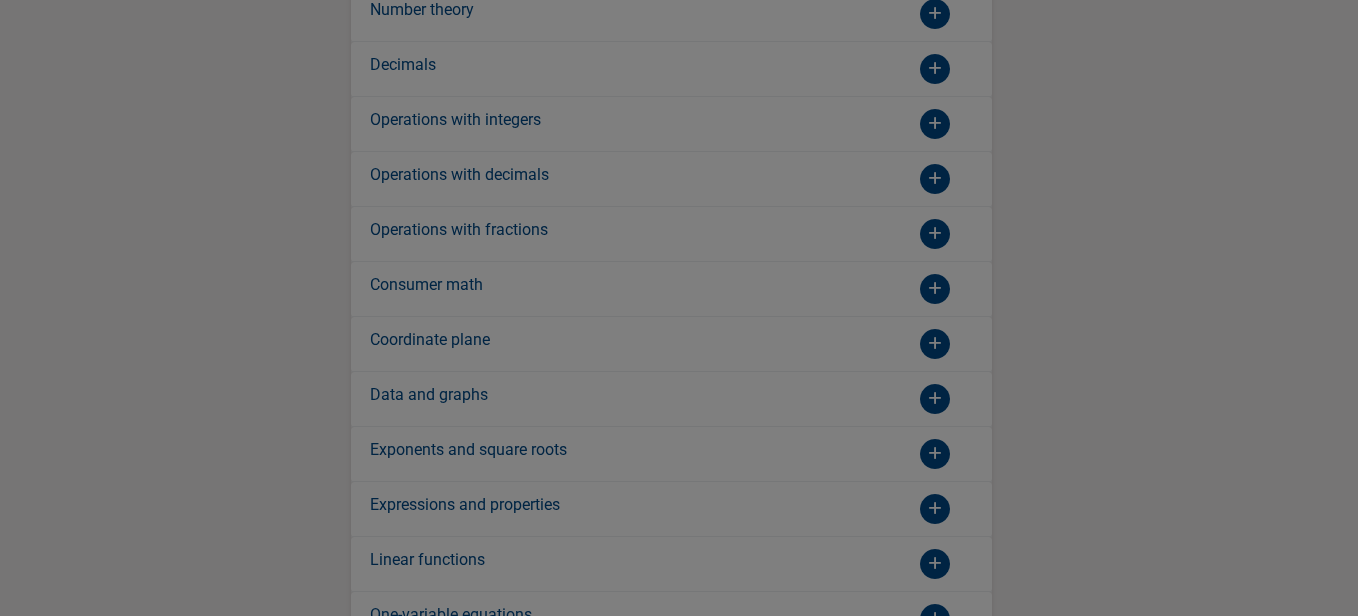 click at bounding box center [679, 308] 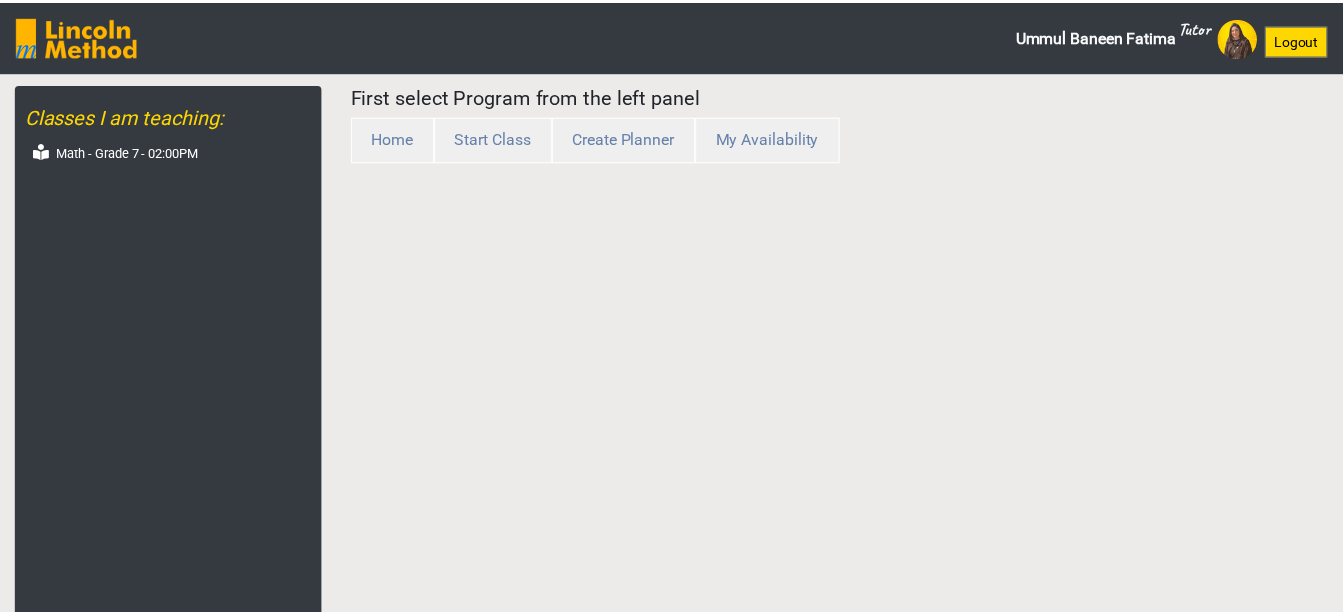 scroll, scrollTop: 0, scrollLeft: 0, axis: both 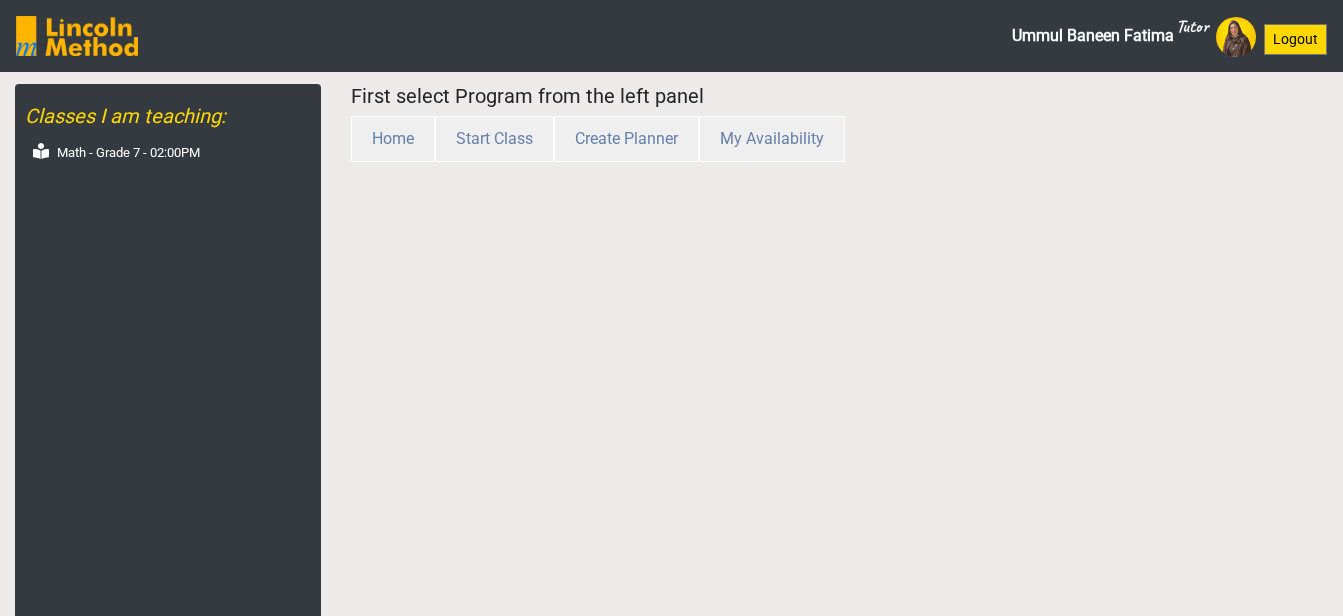 click on "Ummul Baneen [PERSON_NAME]" at bounding box center (1110, 36) 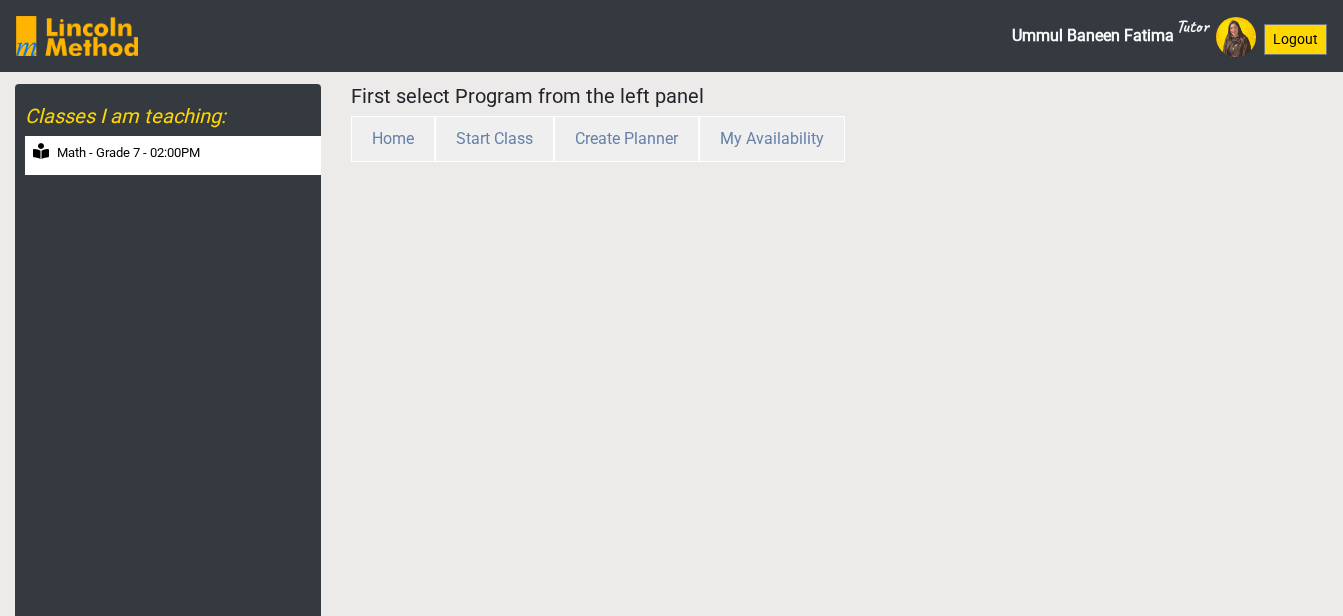 click on "Math - Grade 7 - 02:00PM" at bounding box center (173, 155) 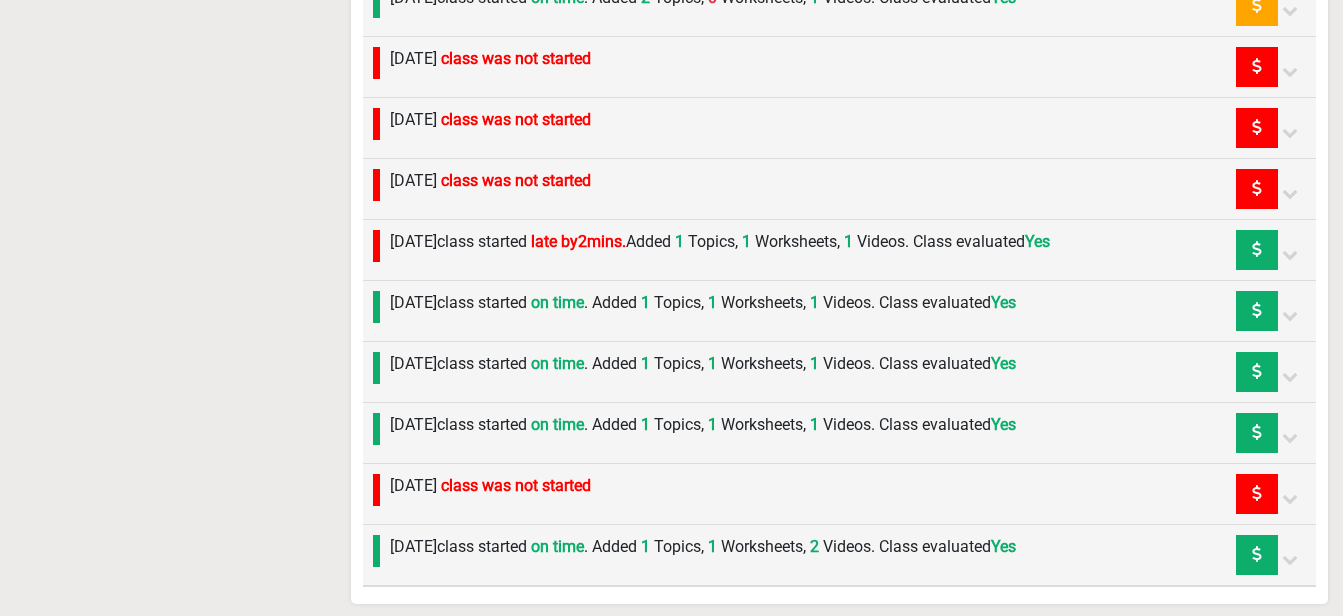 scroll, scrollTop: 1293, scrollLeft: 0, axis: vertical 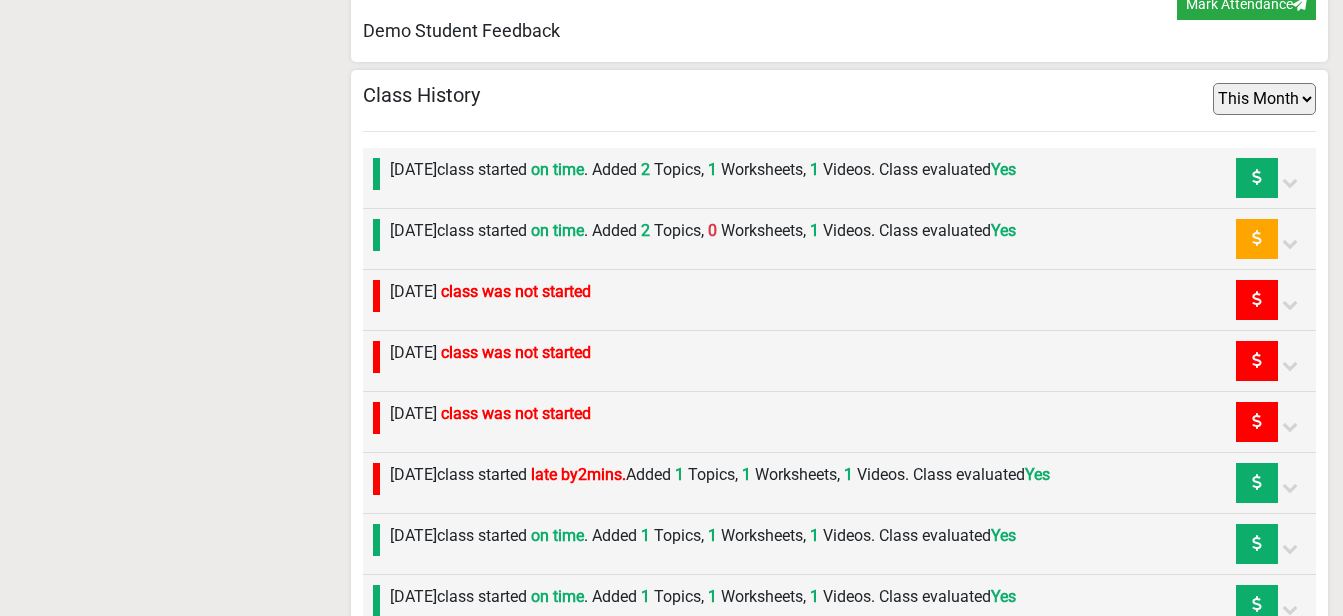 click at bounding box center (1292, 239) 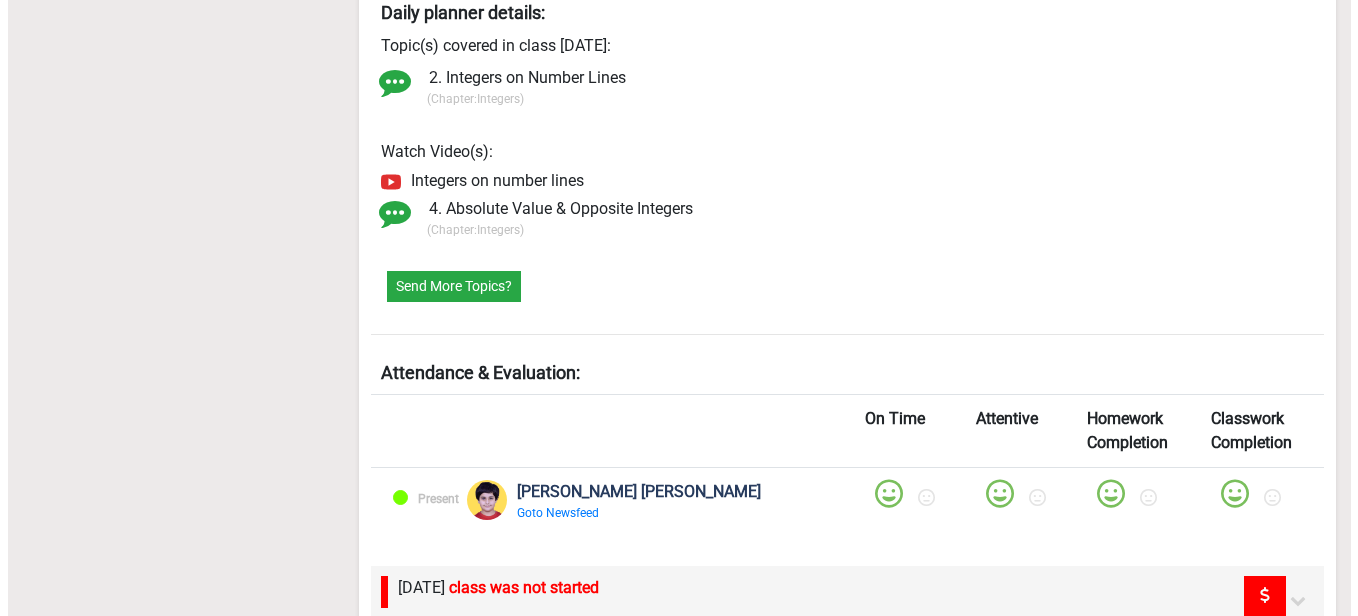 scroll, scrollTop: 1578, scrollLeft: 0, axis: vertical 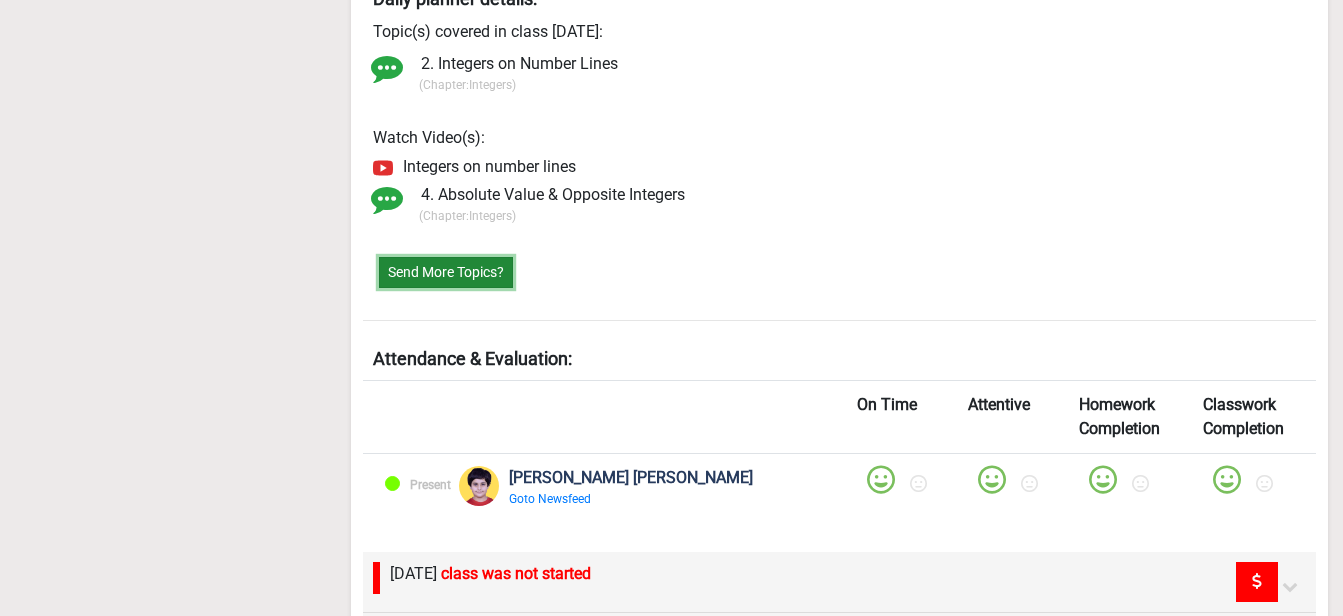 click on "Send More Topics?" at bounding box center [446, 272] 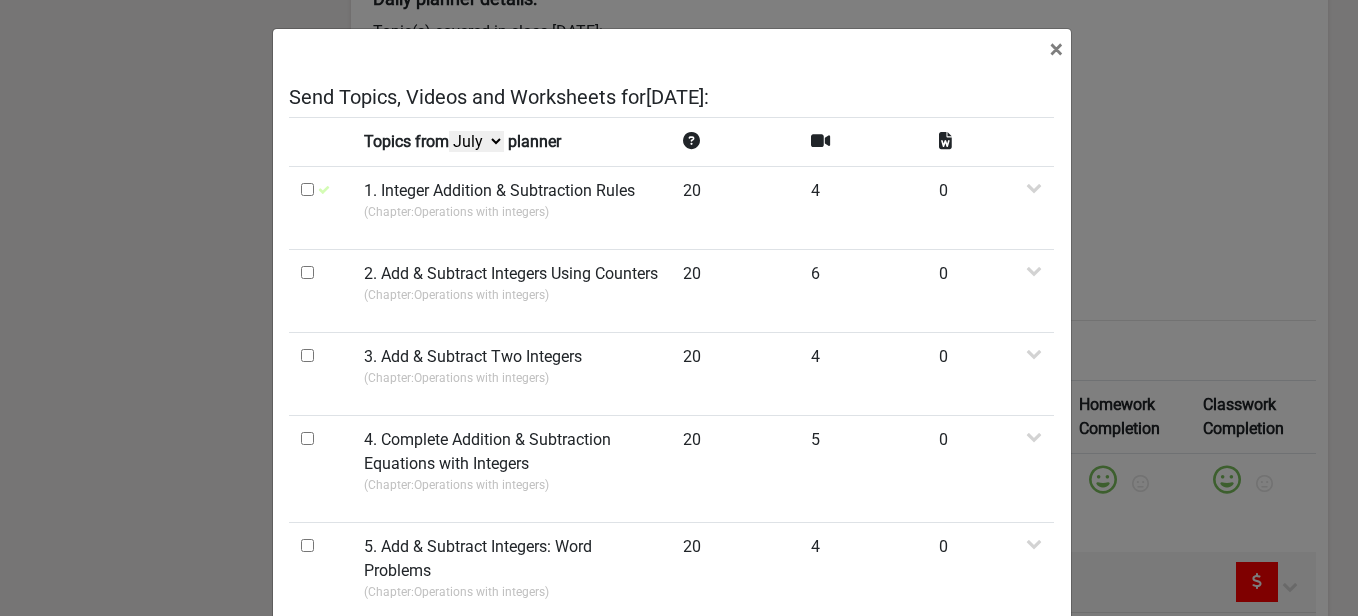 click on "July June May April" at bounding box center [476, 141] 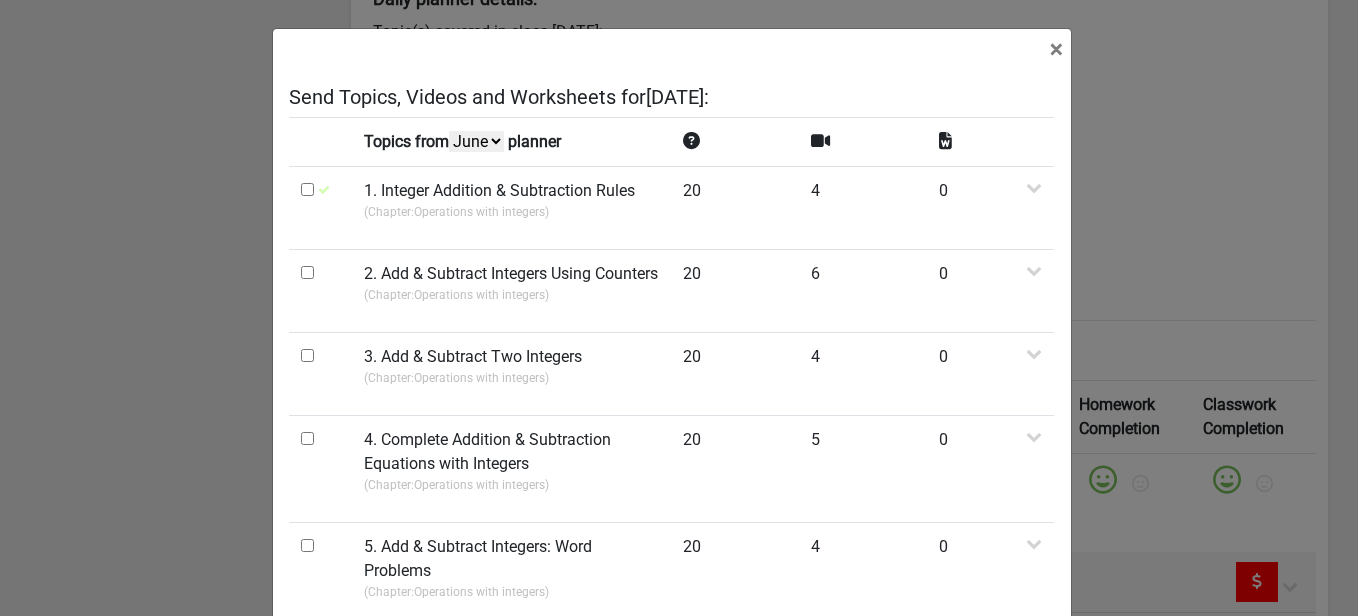 click on "July June May April" at bounding box center [476, 141] 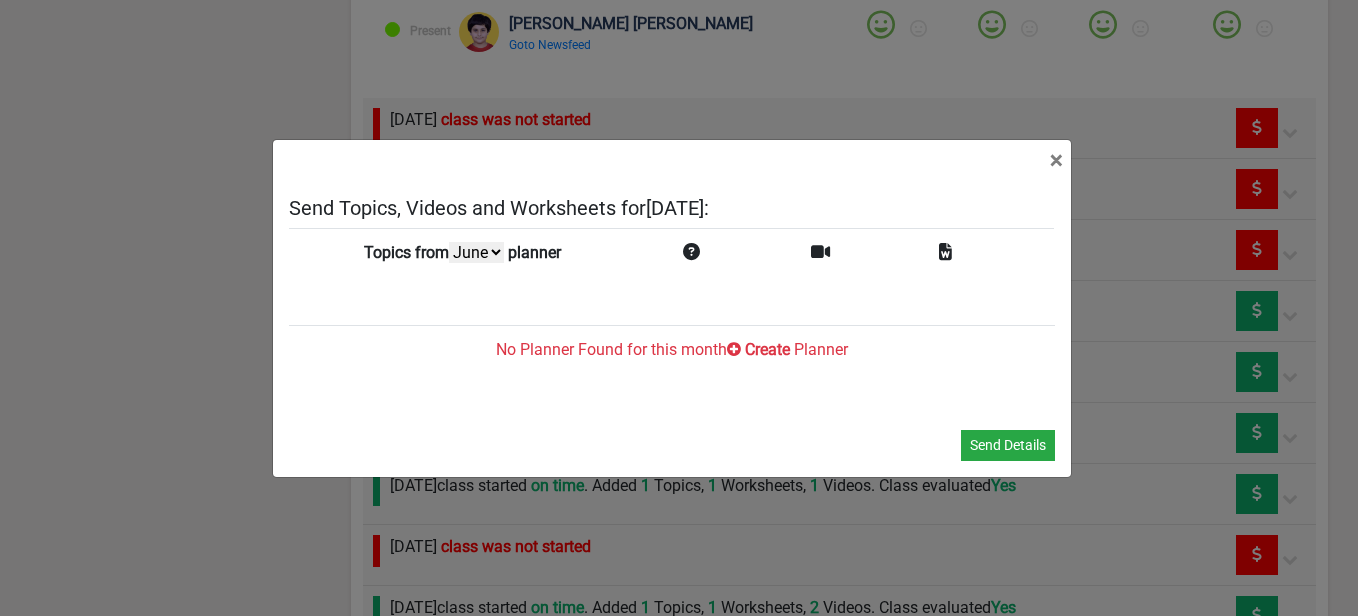 scroll, scrollTop: 1544, scrollLeft: 0, axis: vertical 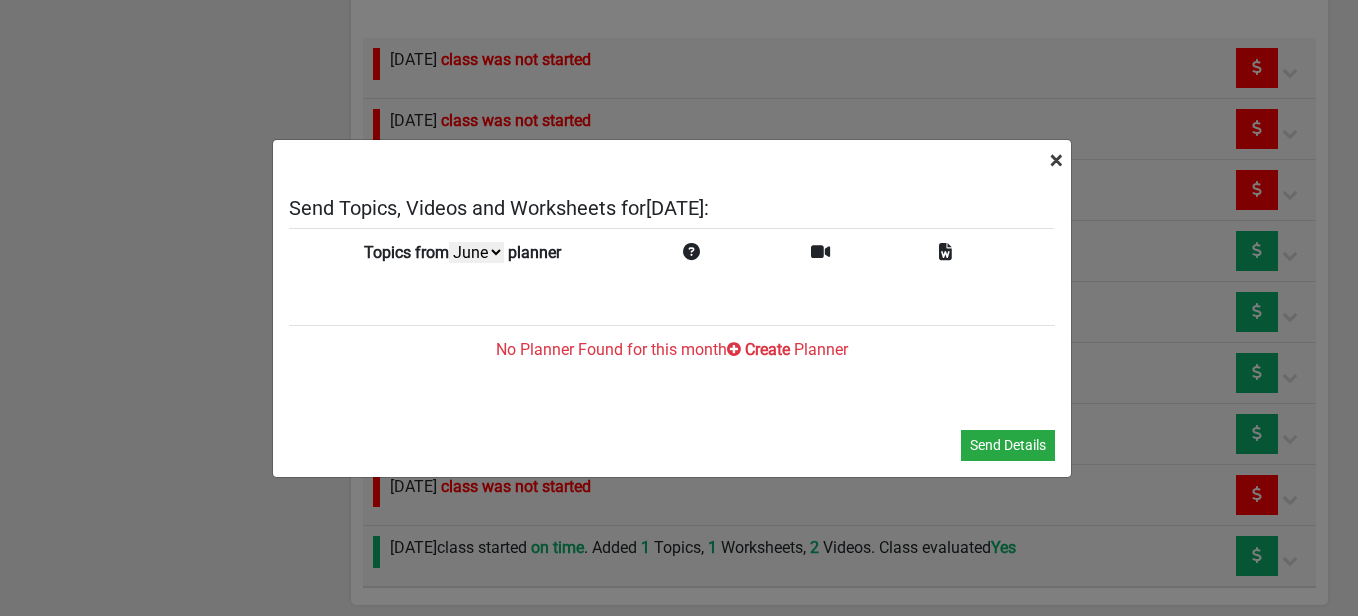 click on "×" at bounding box center (1056, 160) 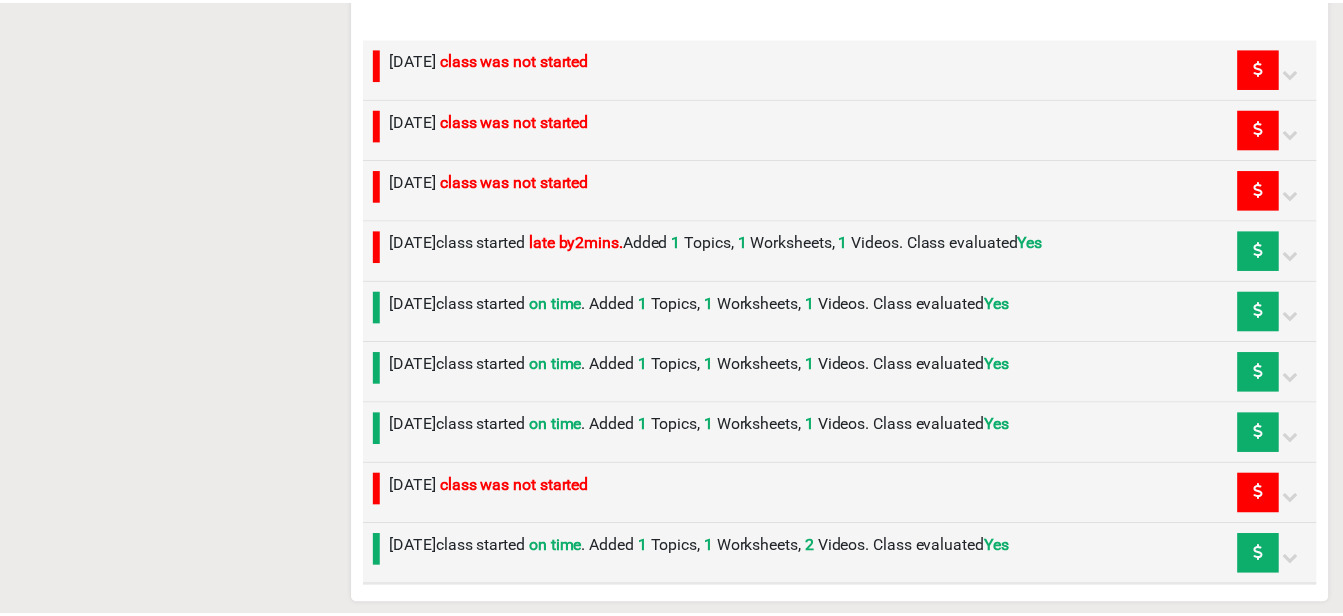 scroll, scrollTop: 992, scrollLeft: 0, axis: vertical 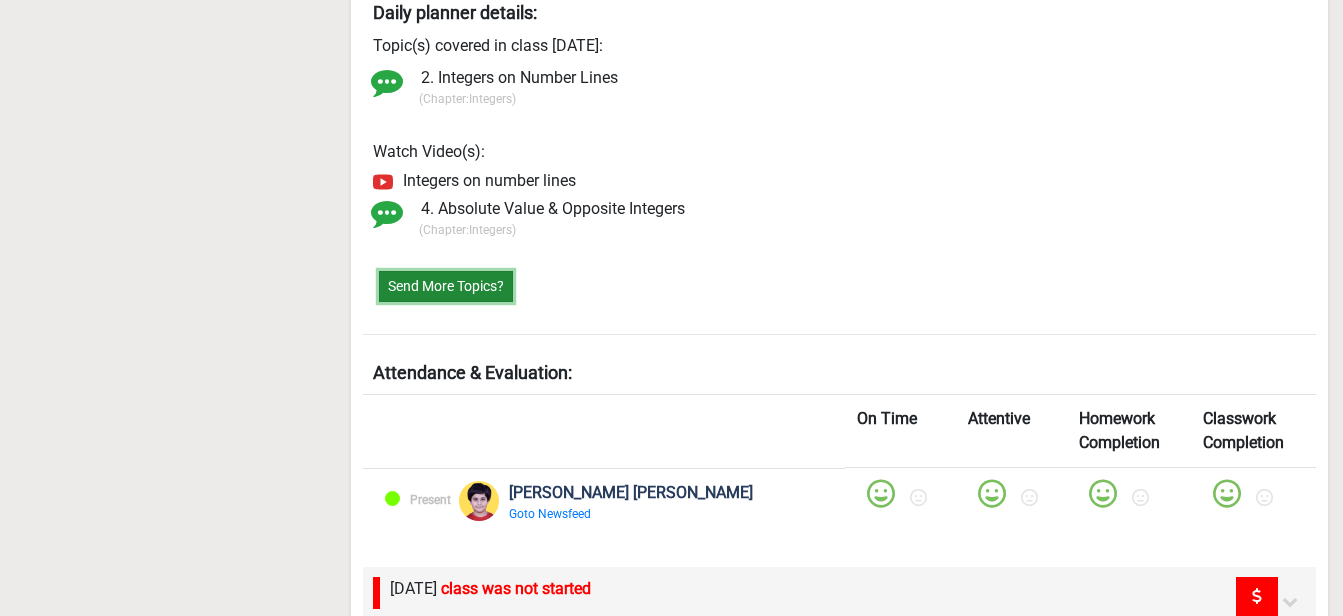 click on "Send More Topics?" at bounding box center [446, 286] 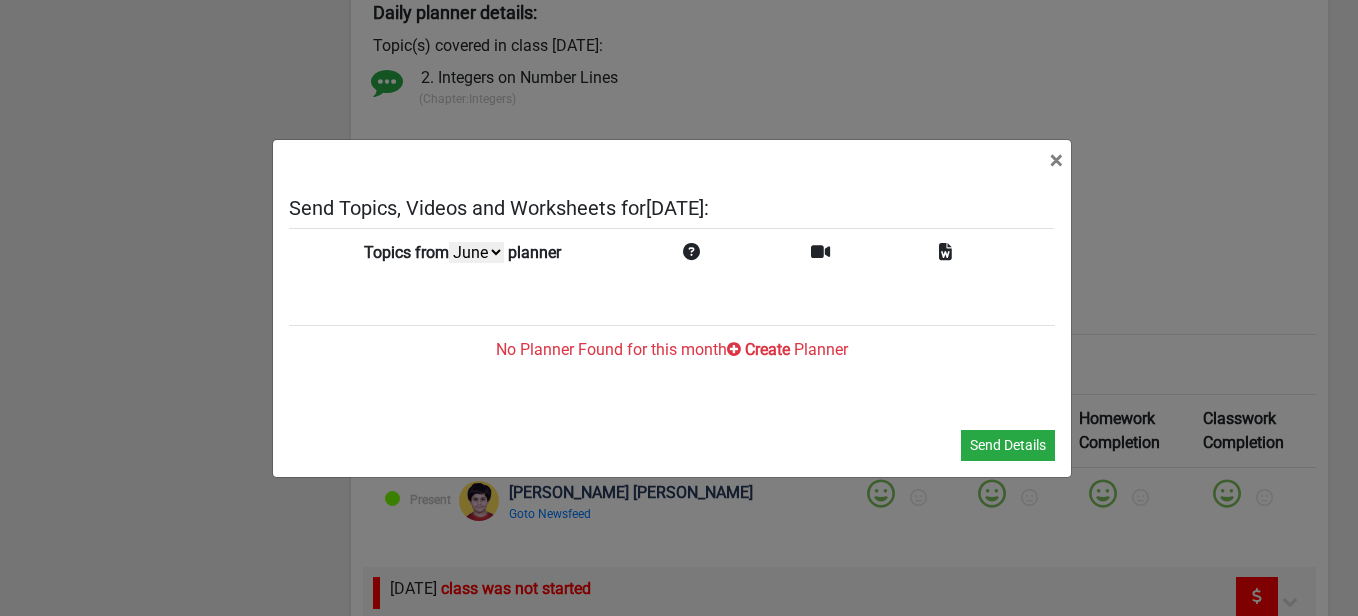 click on "July June May April" at bounding box center [476, 252] 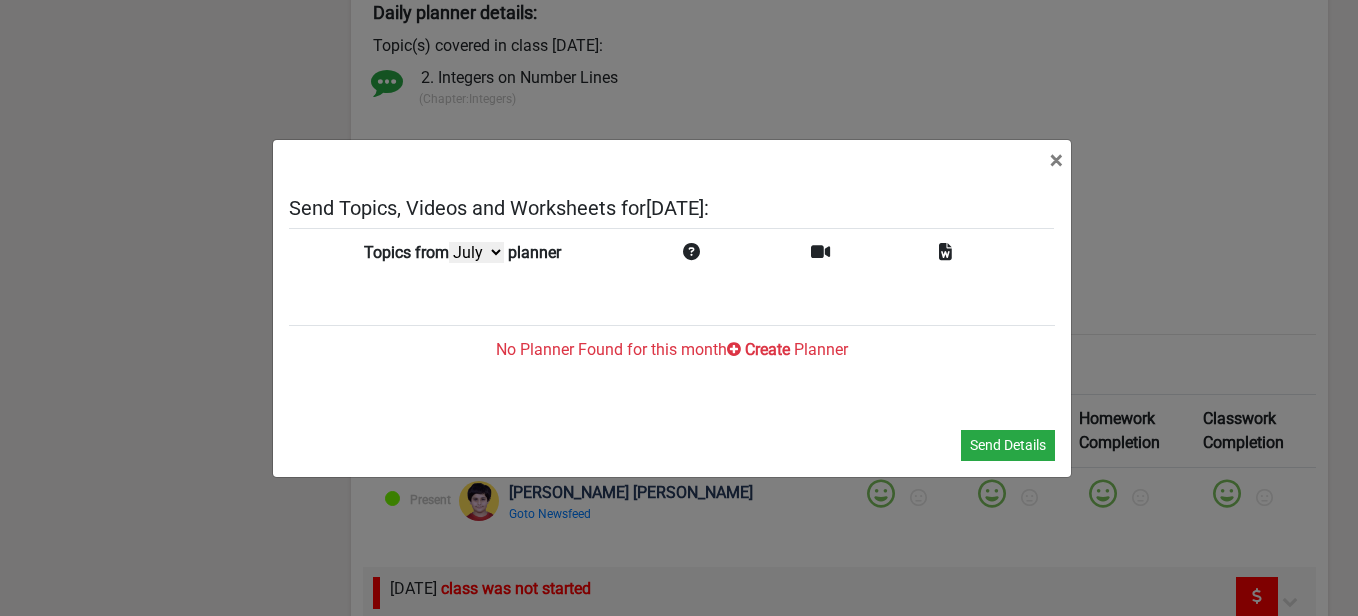 click on "July June May April" at bounding box center [476, 252] 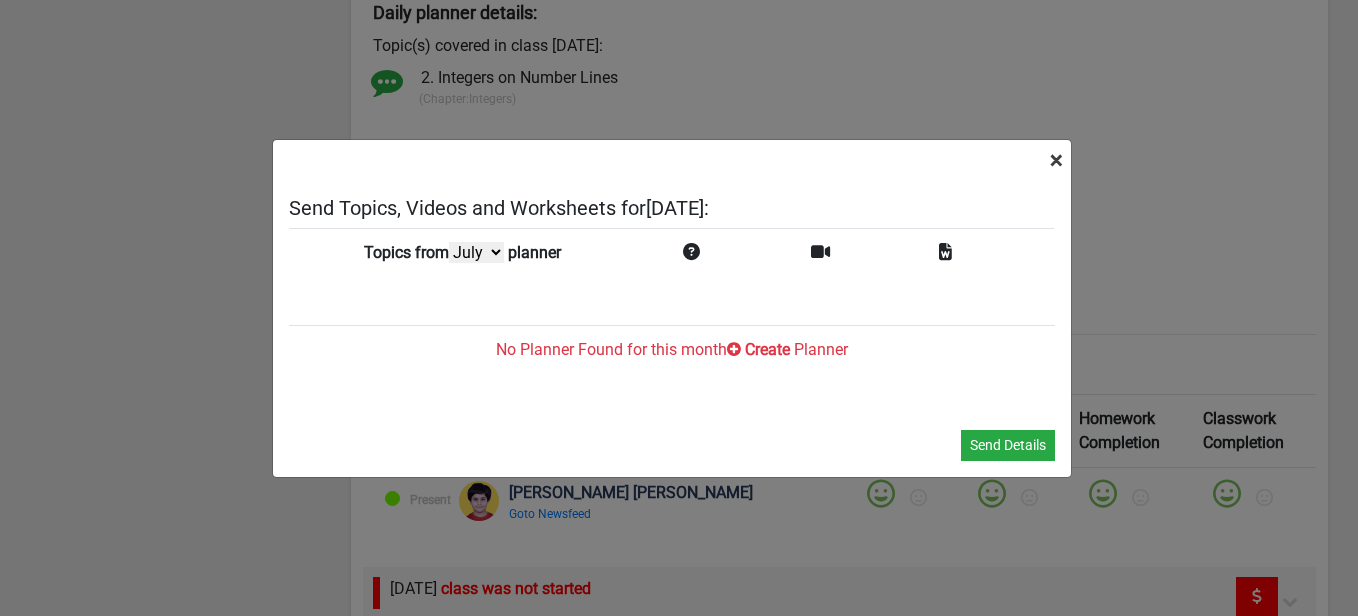 click on "×" at bounding box center (1056, 160) 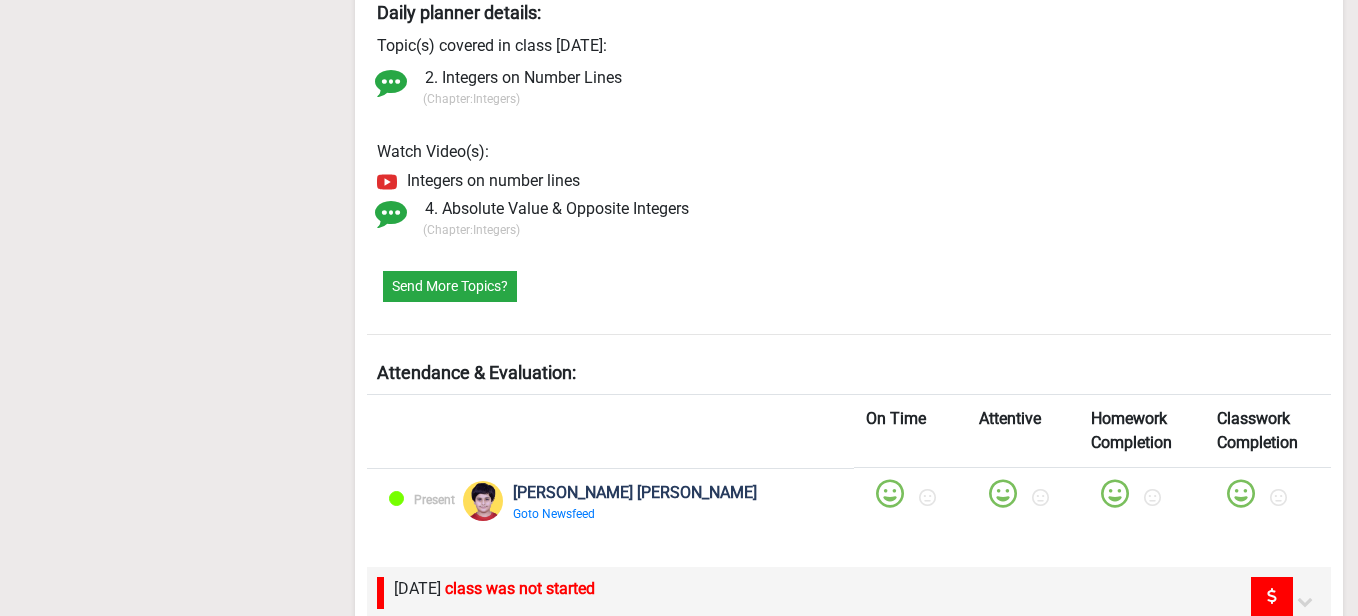 click on "Daily planner details: Topic(s) covered in class today: 2. Integers on Number Lines (Chapter:  Integers ) Watch Video(s): Integers on number lines 4. Absolute Value & Opposite Integers (Chapter:  Integers )" at bounding box center [849, 127] 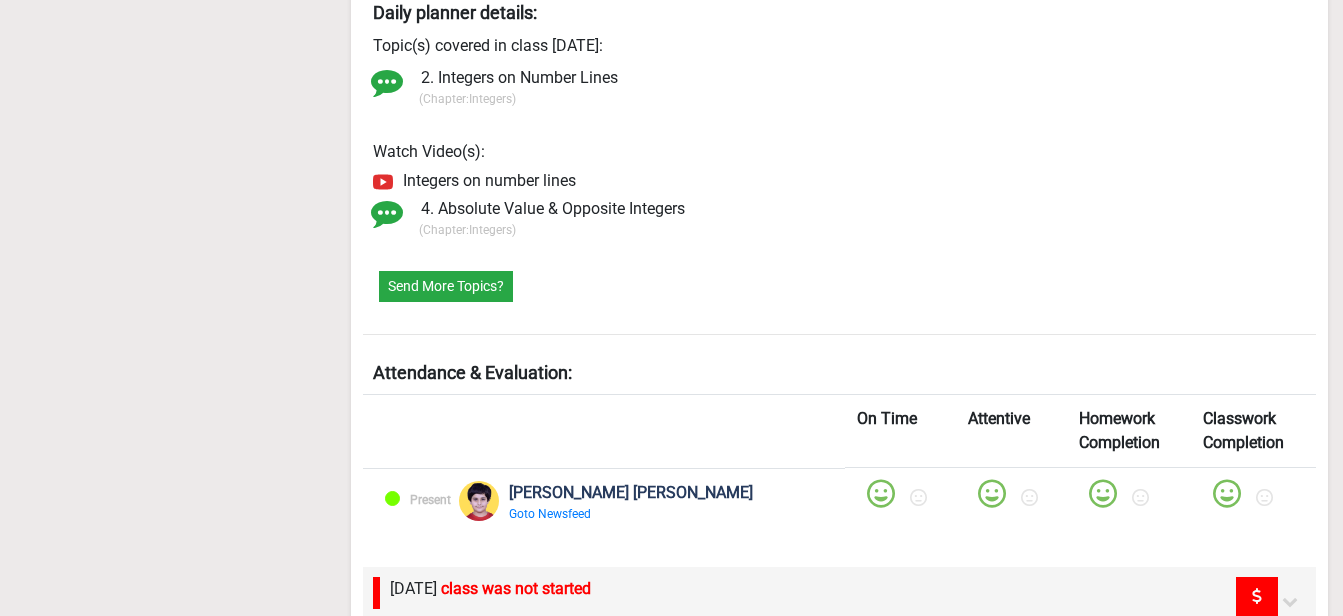 click on "2. Integers on Number Lines (Chapter:  Integers )" at bounding box center [843, 95] 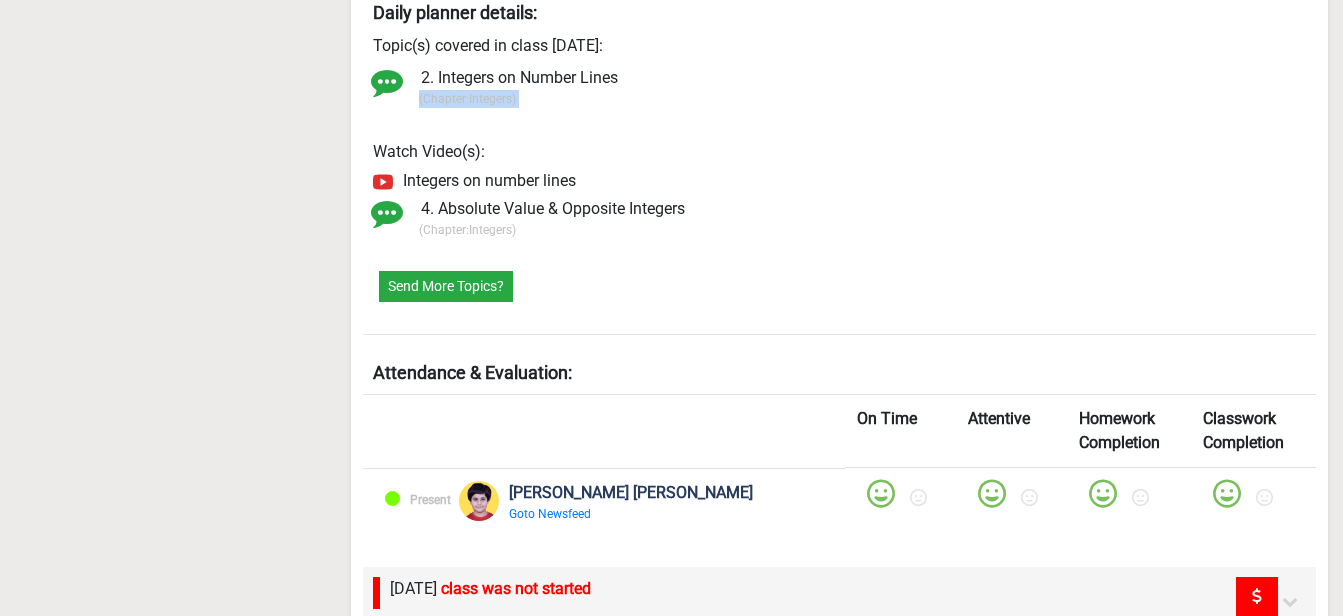 click on "2. Integers on Number Lines (Chapter:  Integers )" at bounding box center (843, 95) 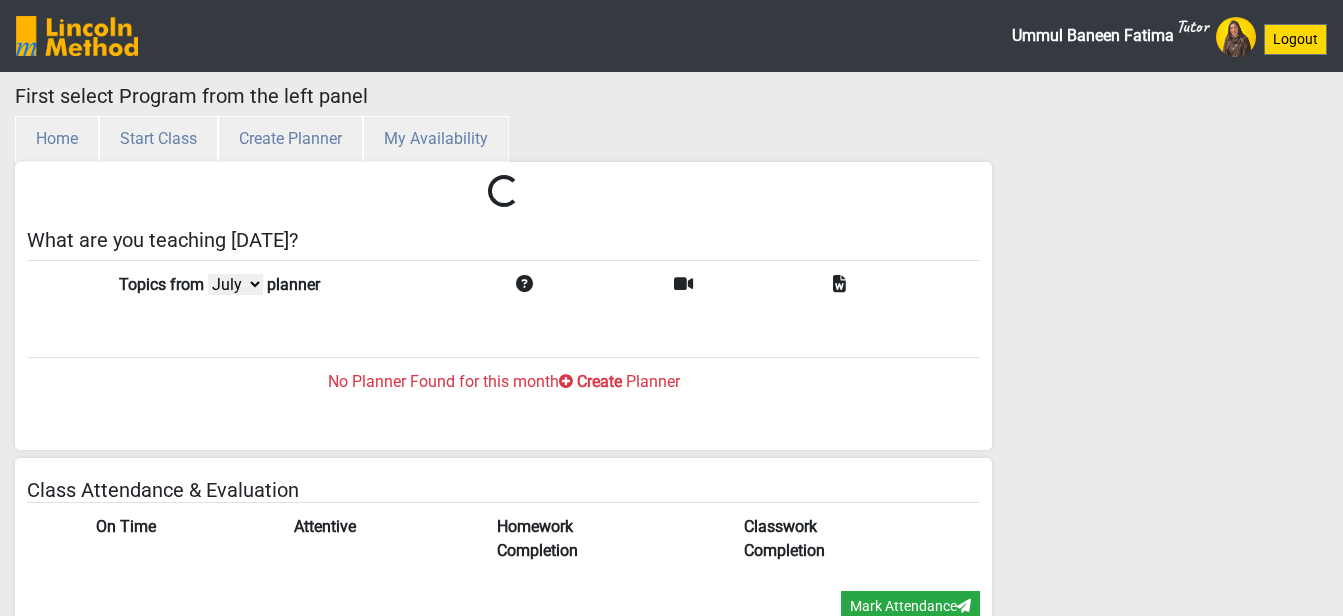 select on "month" 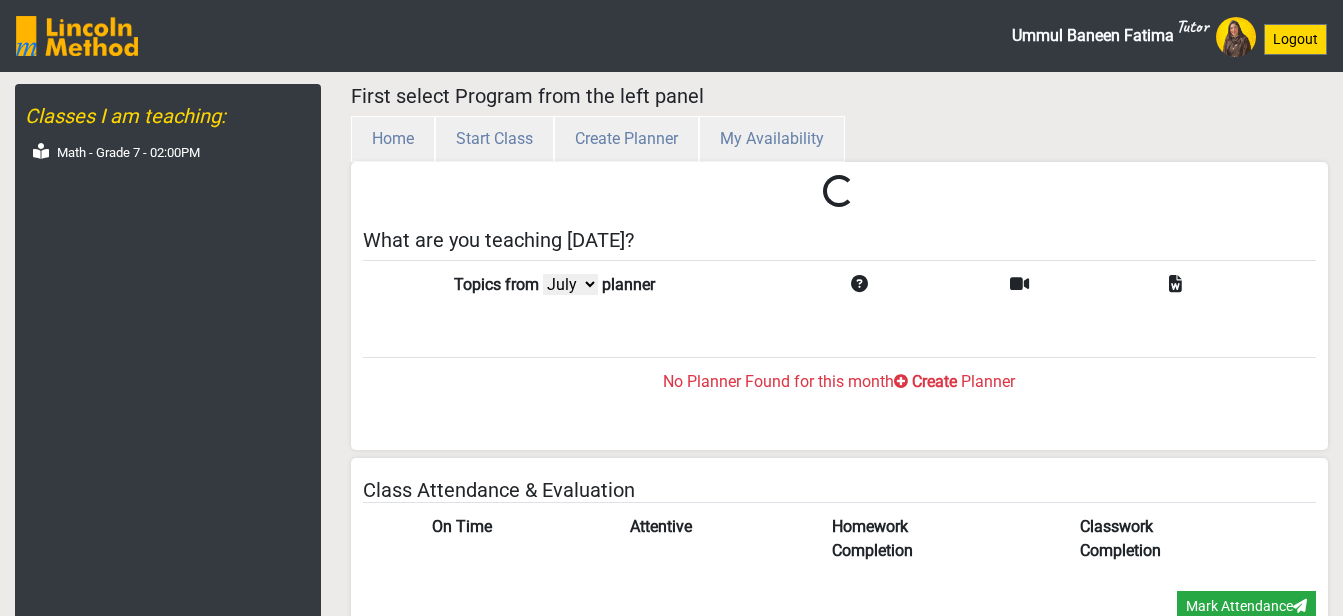 scroll, scrollTop: 0, scrollLeft: 0, axis: both 